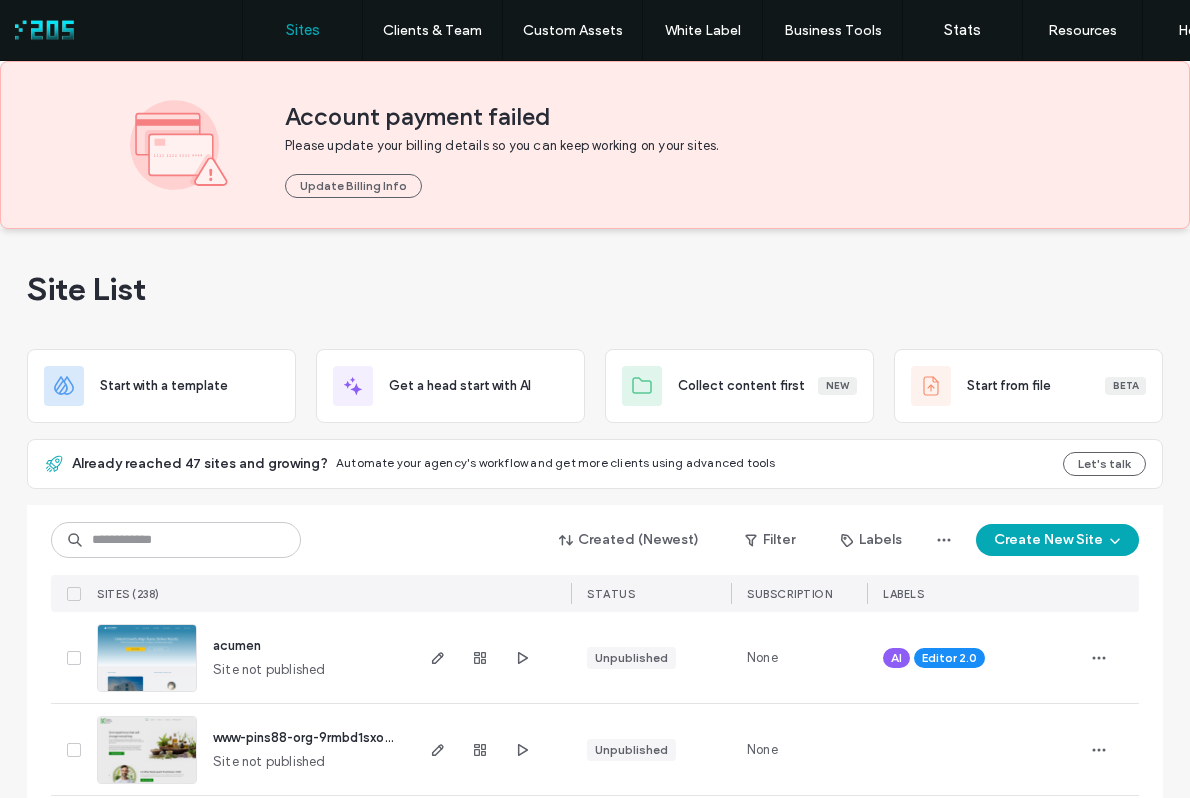 scroll, scrollTop: 0, scrollLeft: 0, axis: both 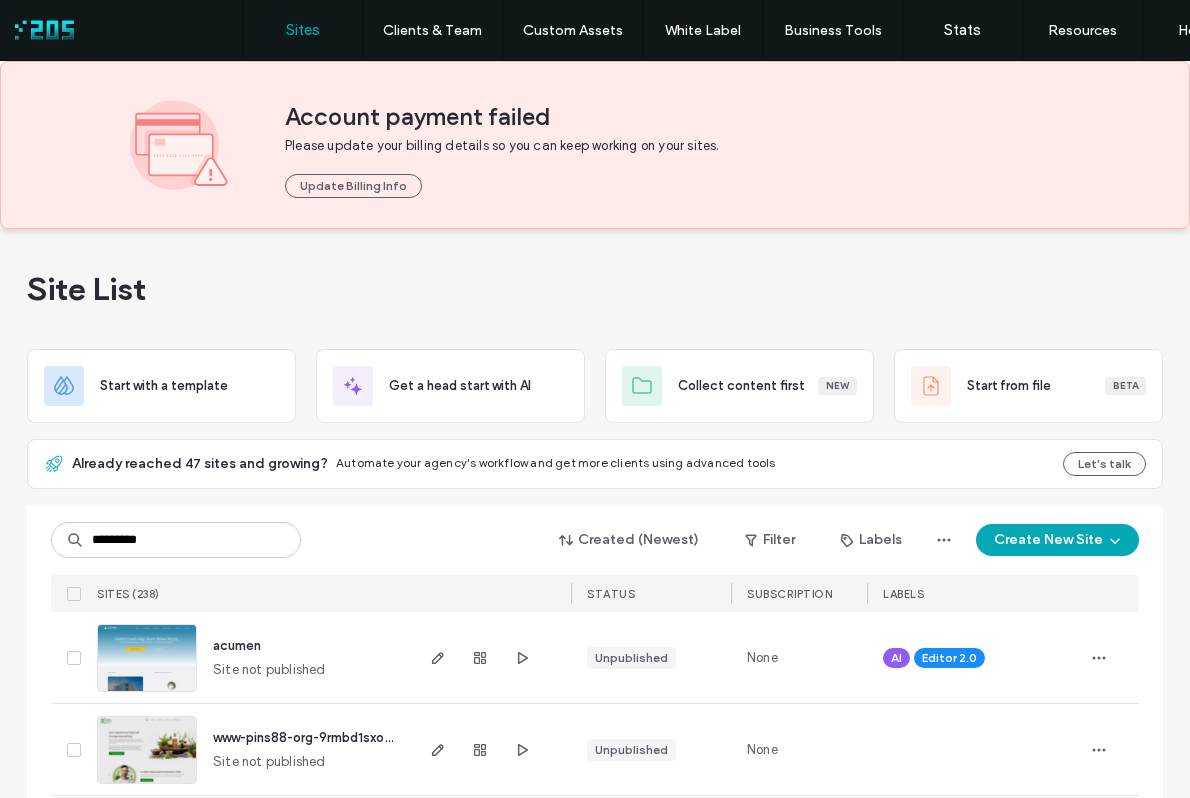 type on "*********" 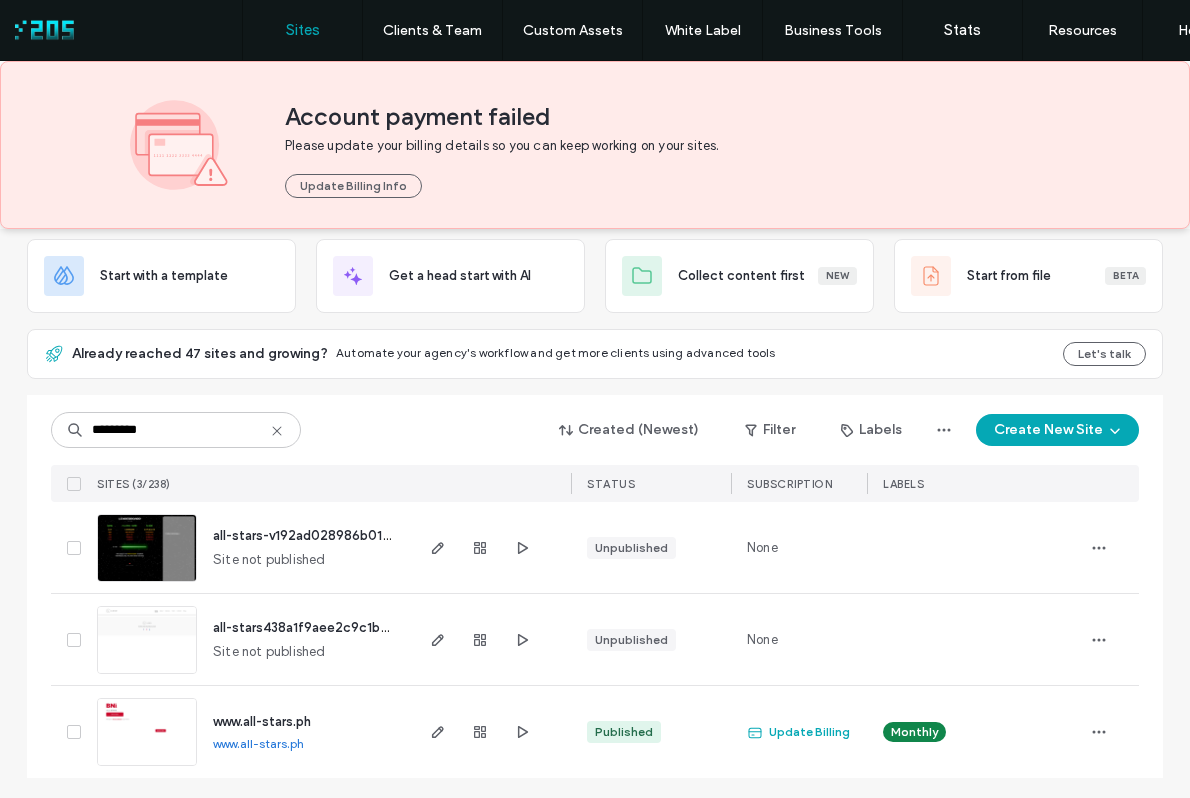 scroll, scrollTop: 114, scrollLeft: 0, axis: vertical 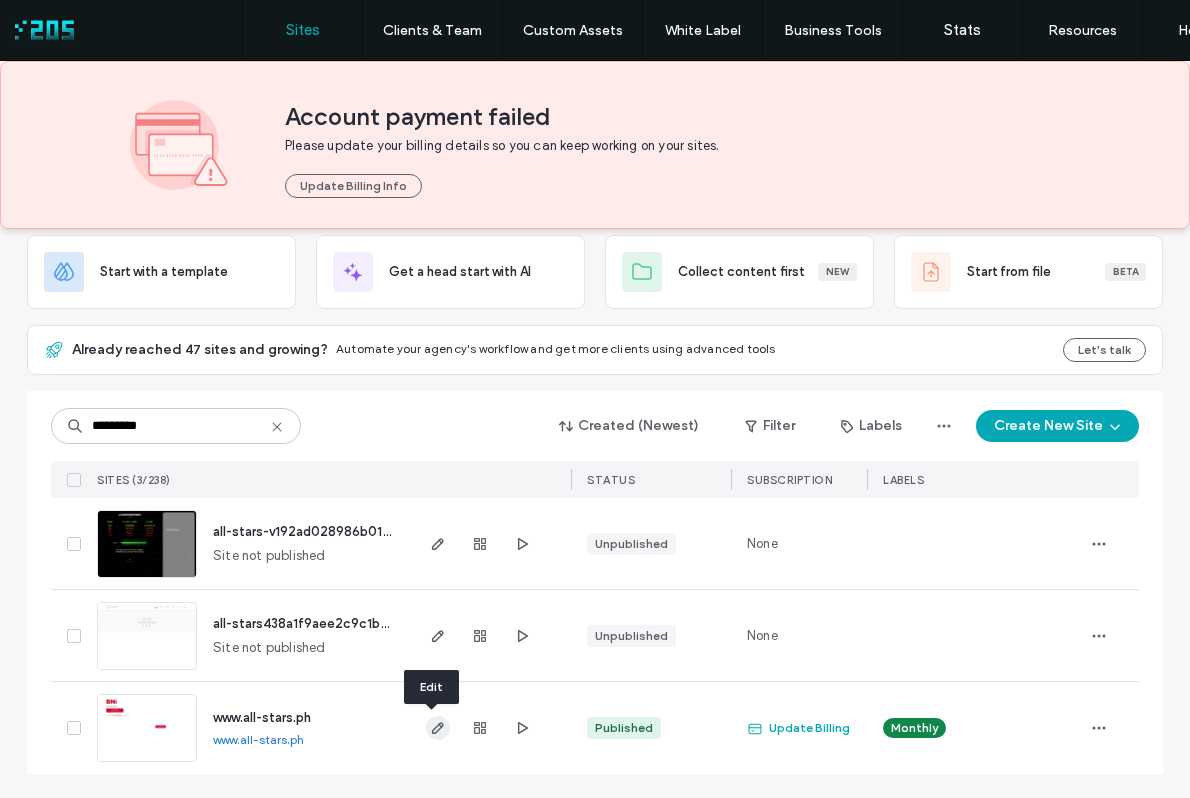 click 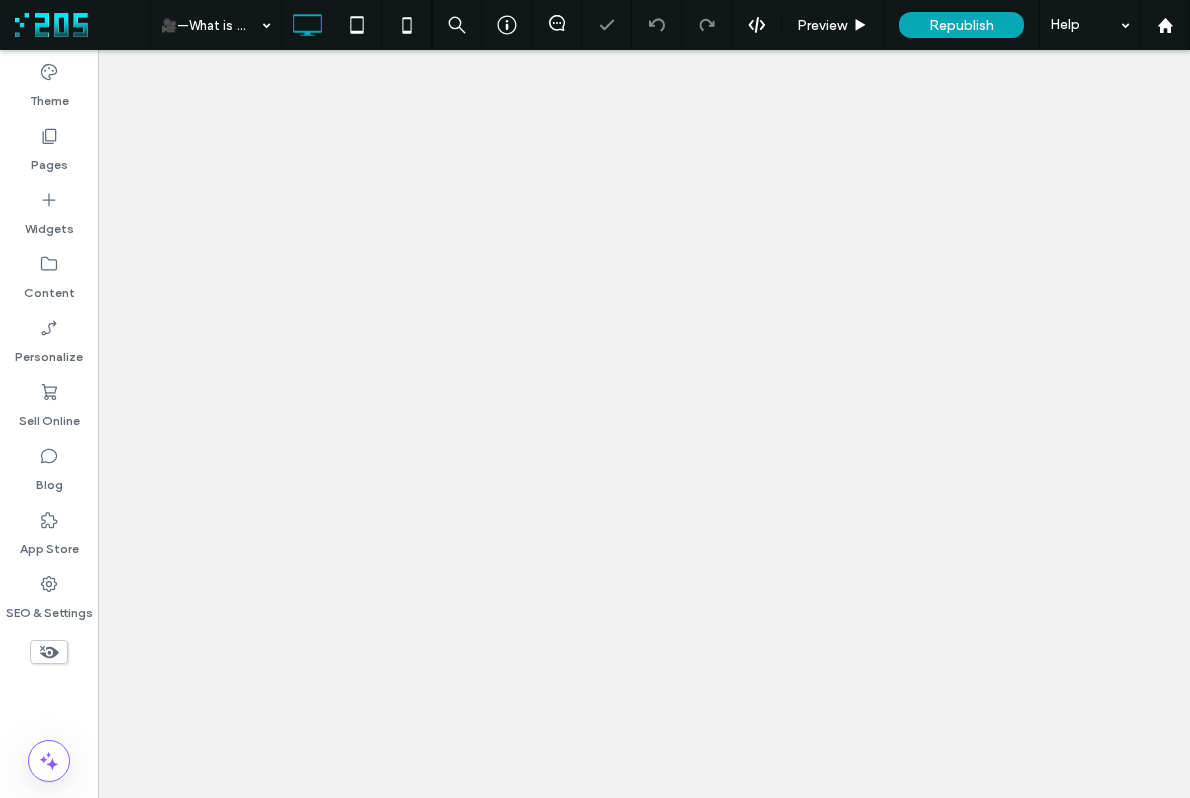 click on "Pages" at bounding box center [49, 160] 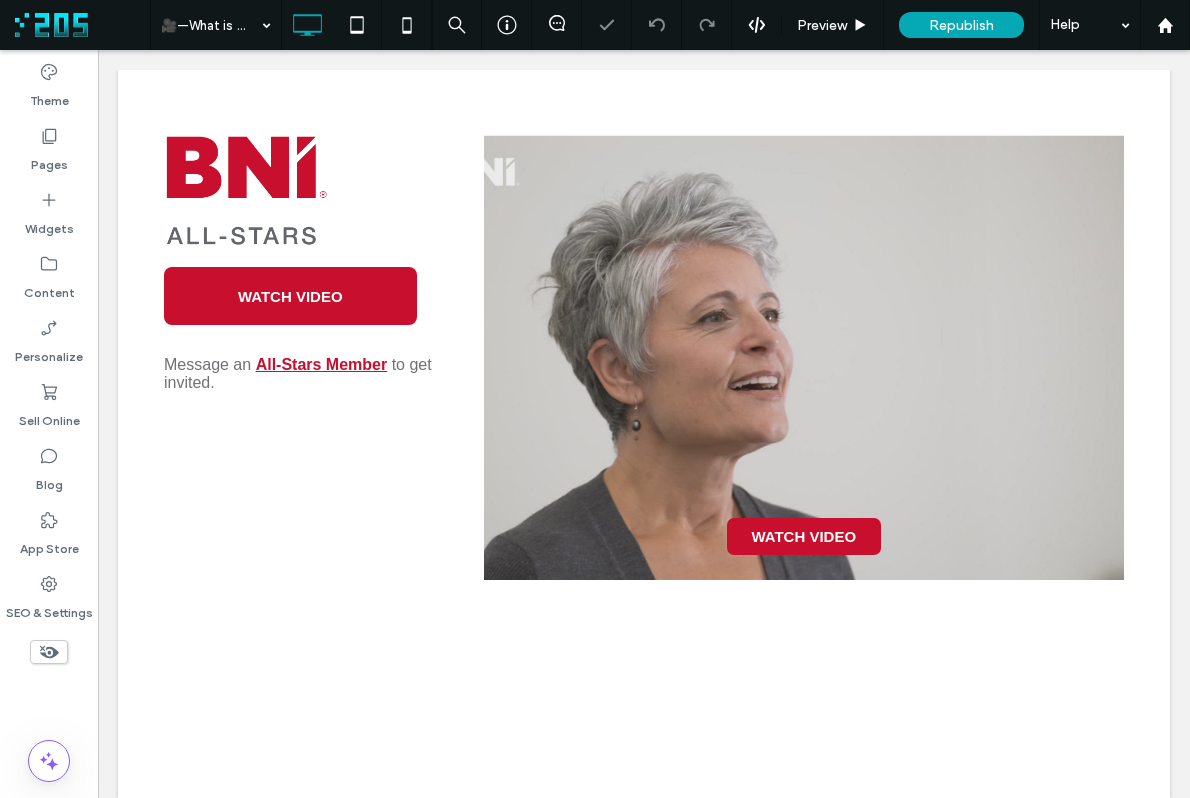 scroll, scrollTop: 0, scrollLeft: 0, axis: both 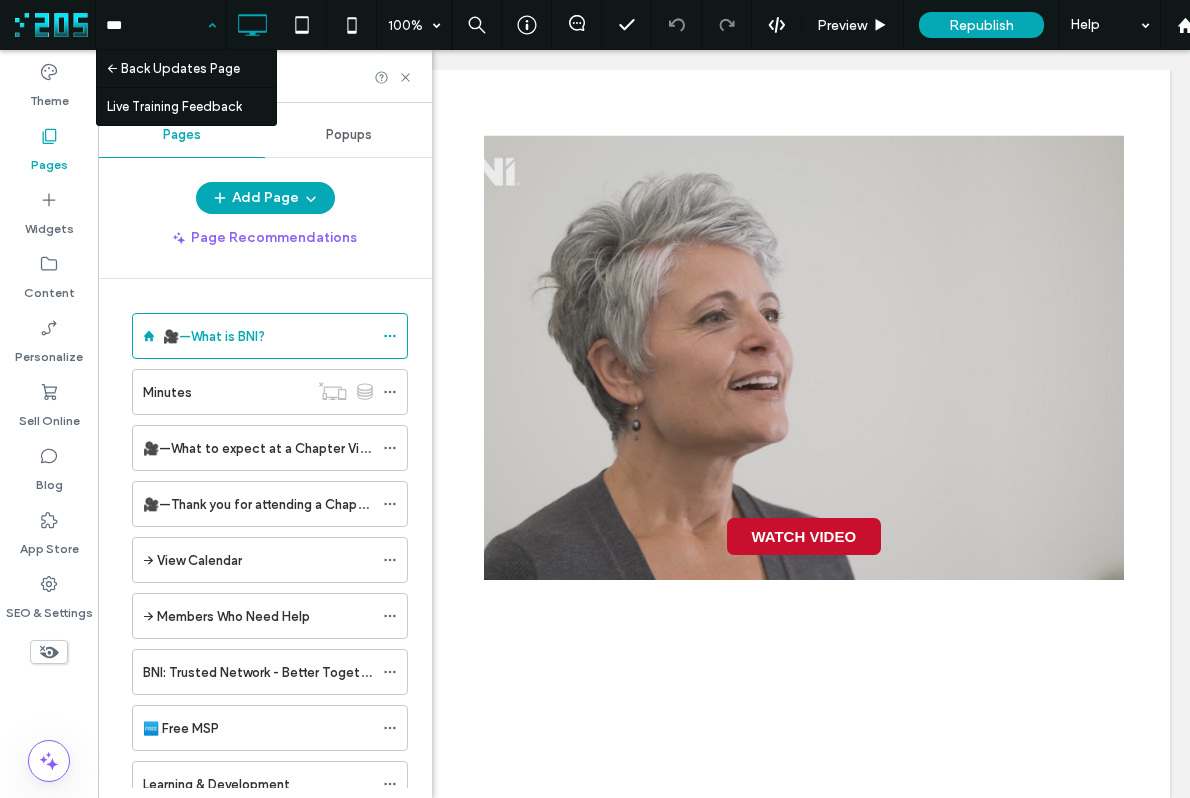 type on "****" 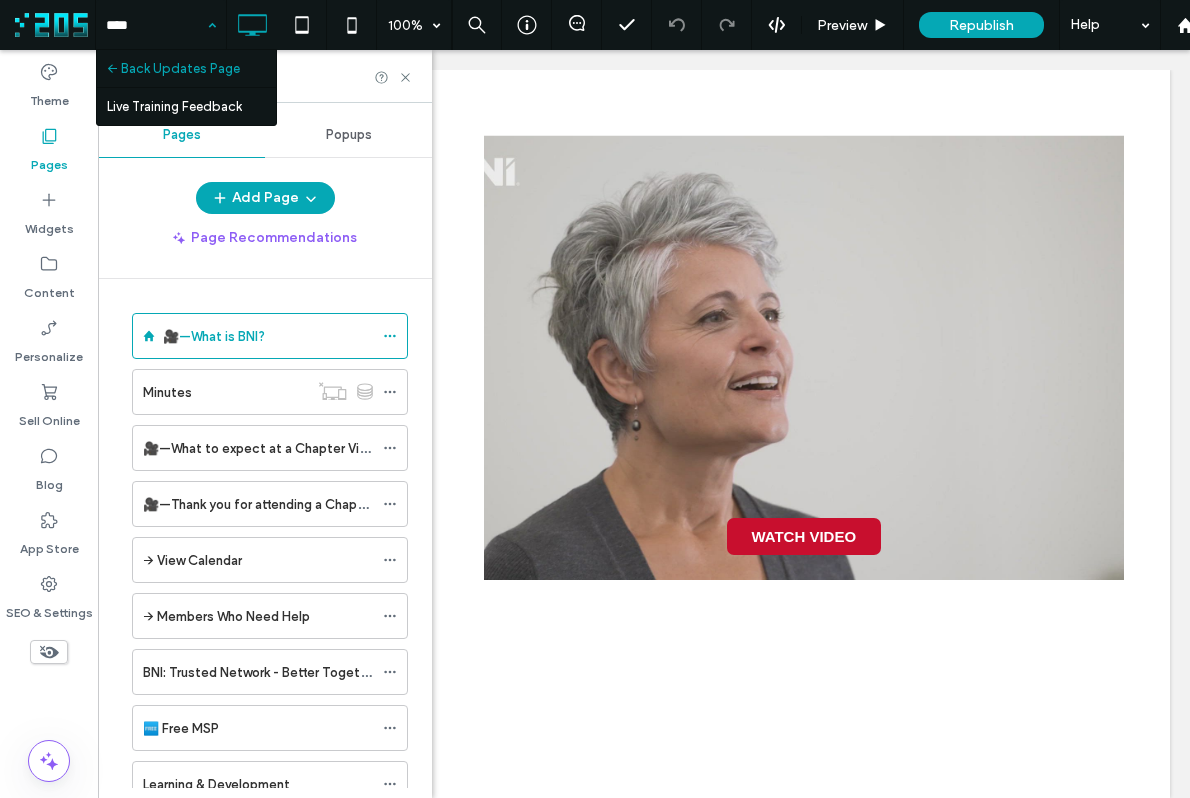 type 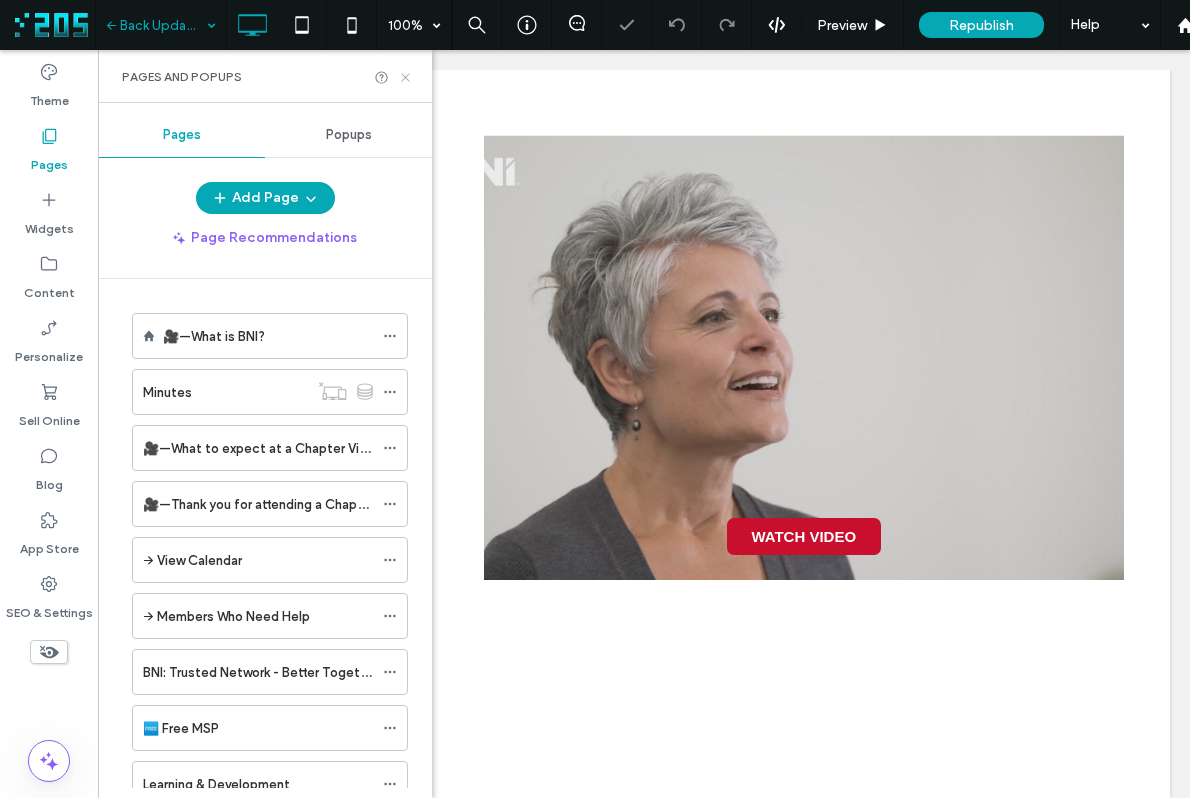 click 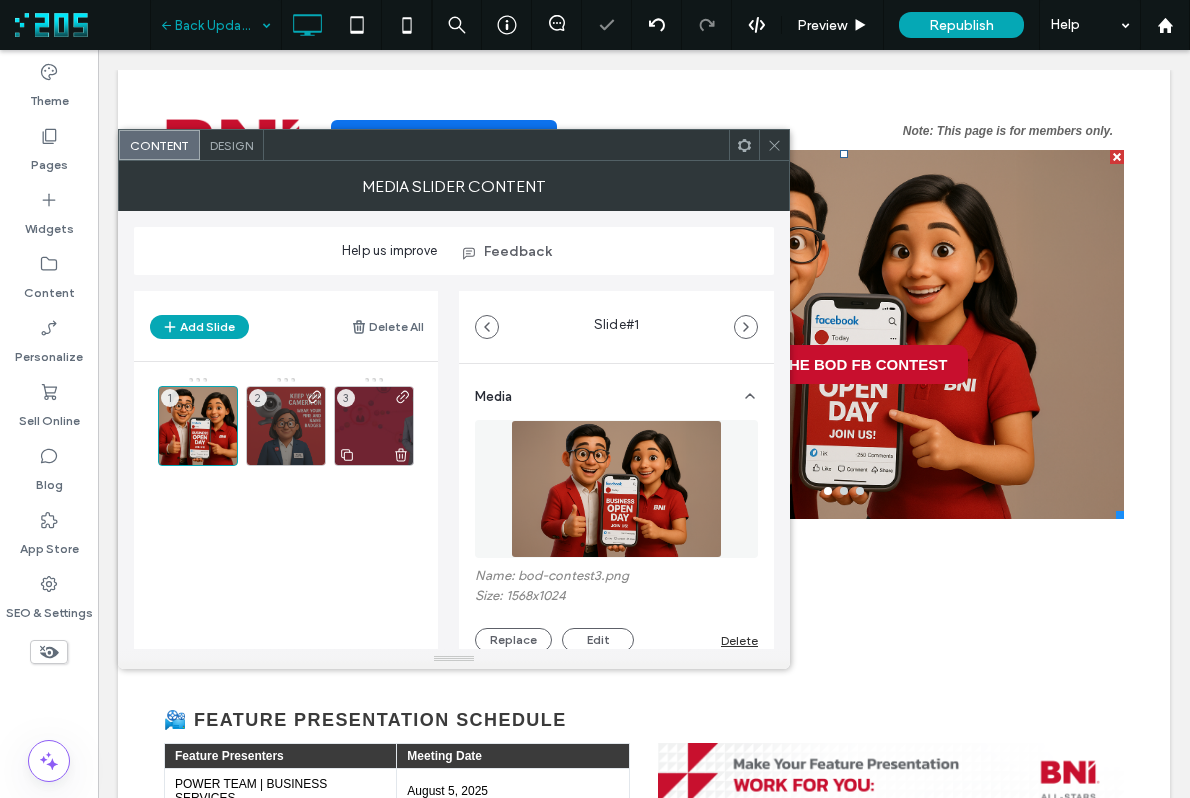 scroll, scrollTop: 0, scrollLeft: 0, axis: both 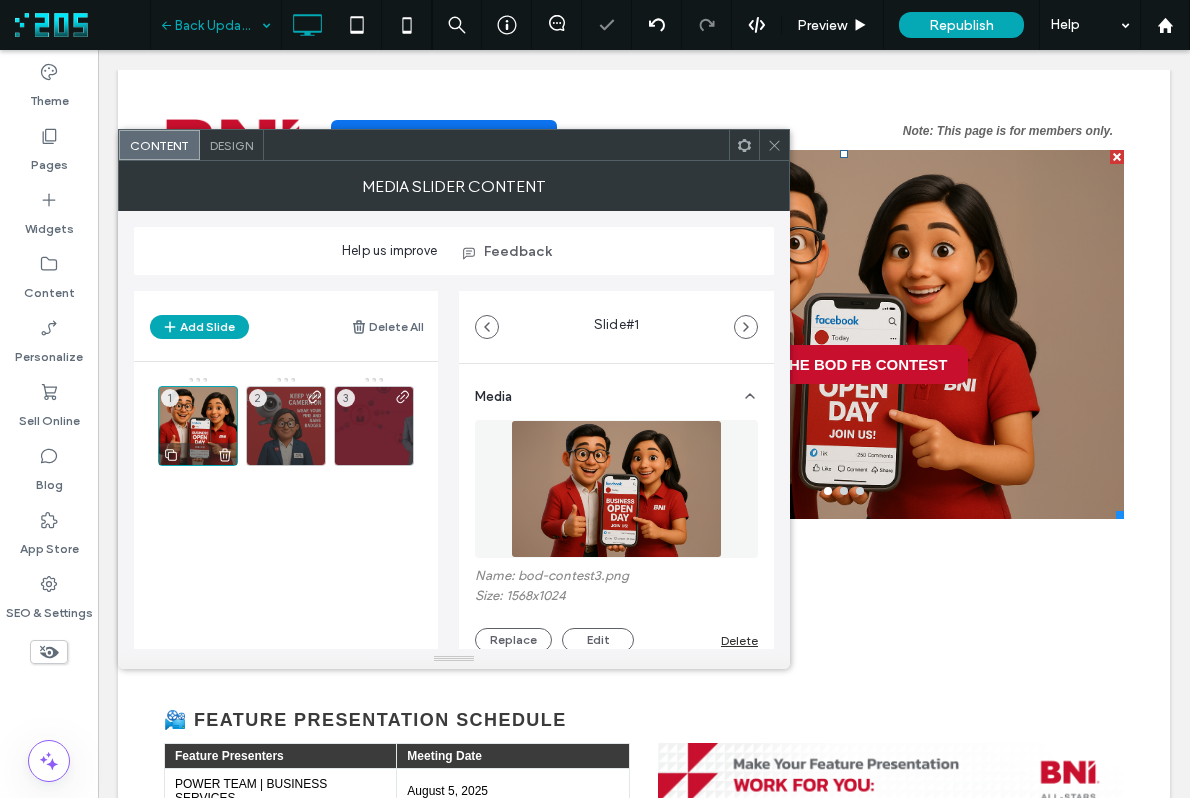 click on "1" at bounding box center (198, 426) 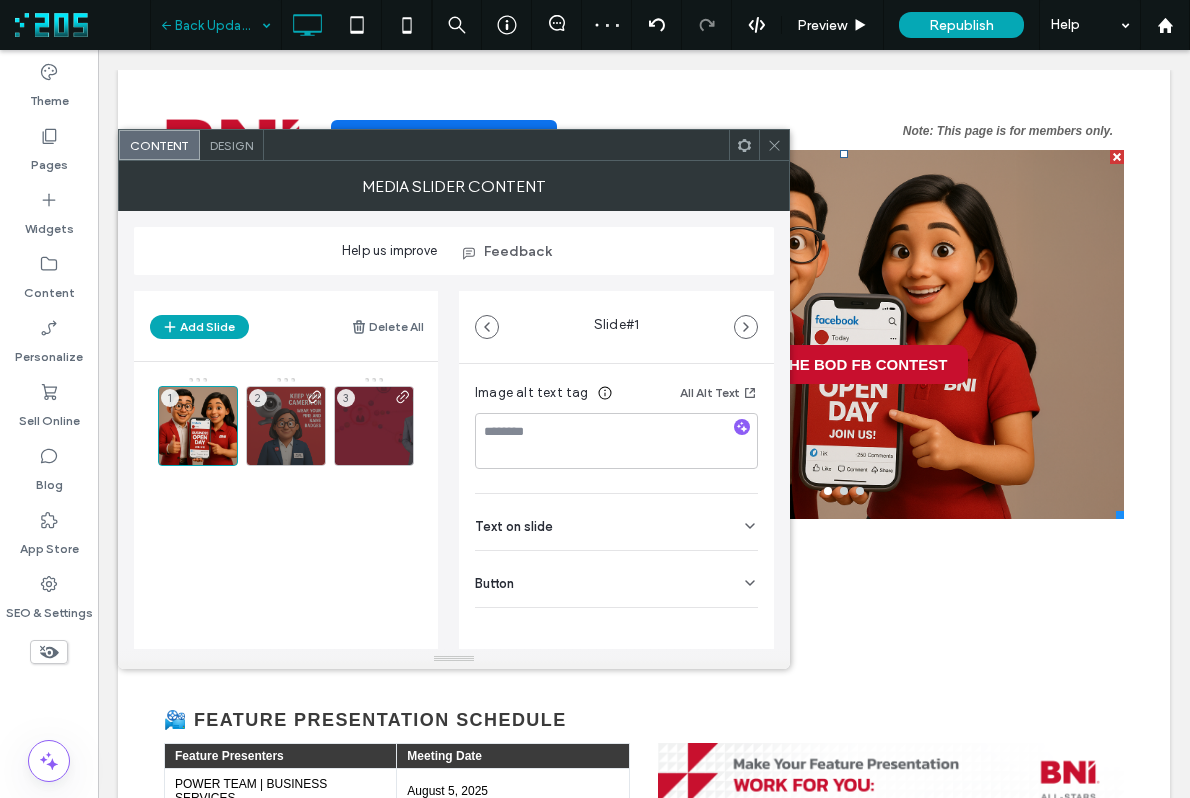 scroll, scrollTop: 347, scrollLeft: 0, axis: vertical 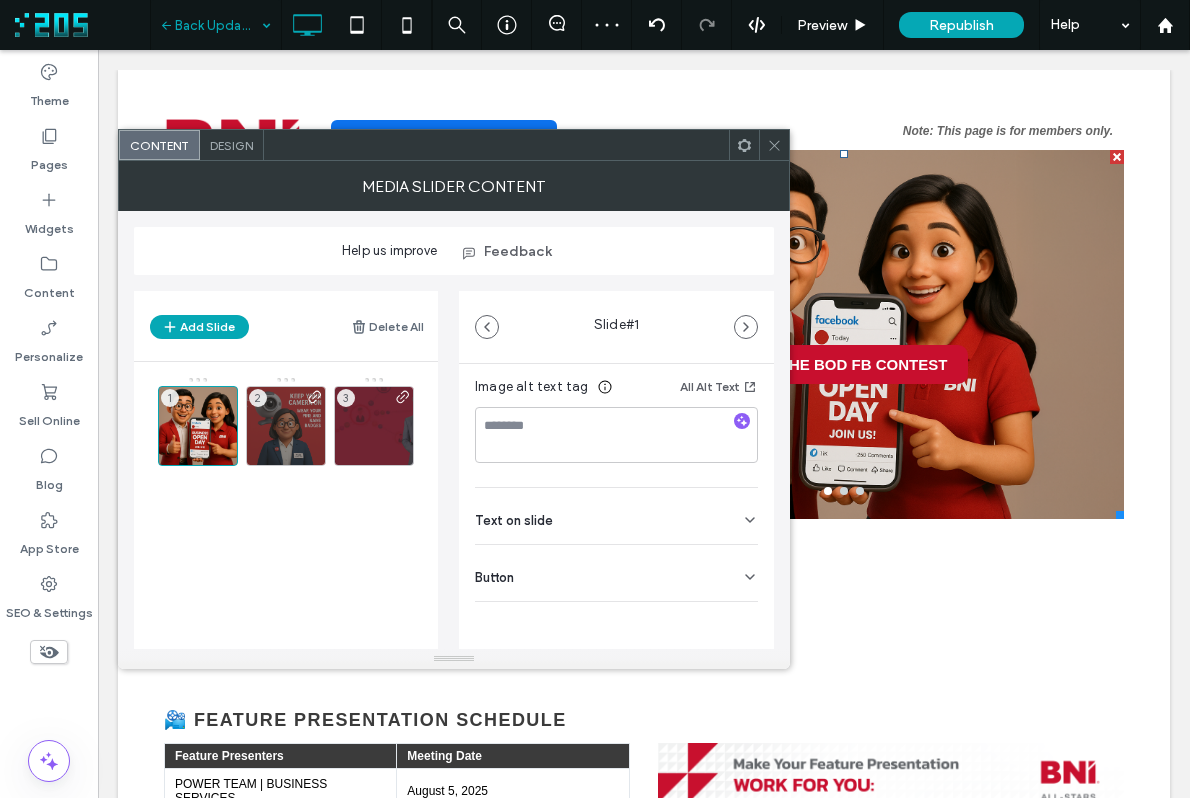 click on "Button" at bounding box center (616, 573) 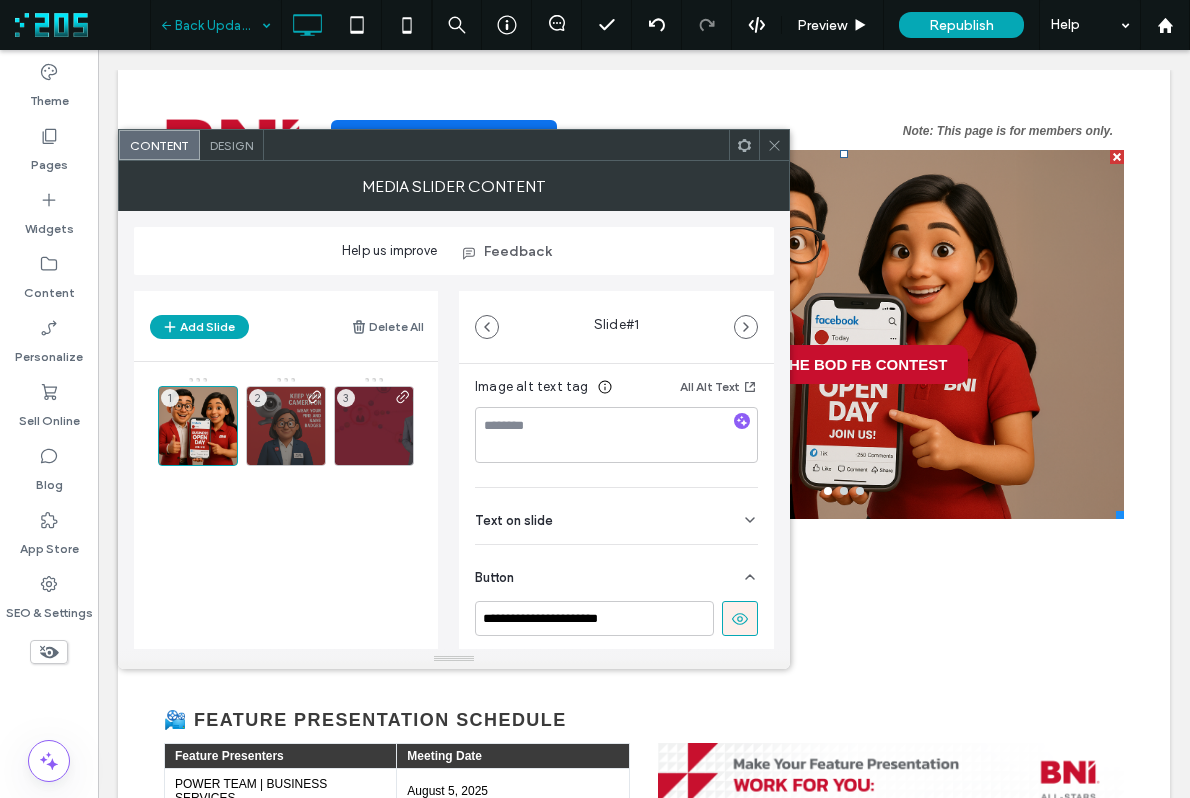 scroll, scrollTop: 442, scrollLeft: 0, axis: vertical 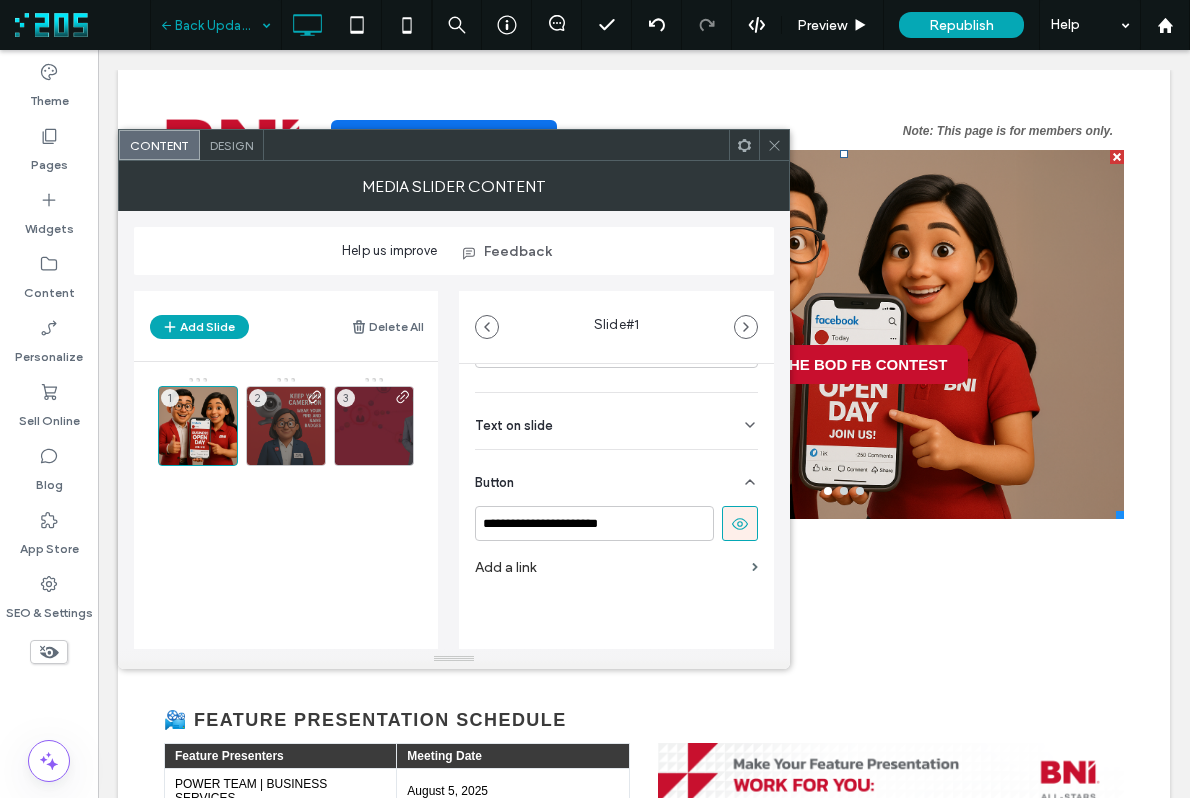 click on "Add a link" at bounding box center (609, 567) 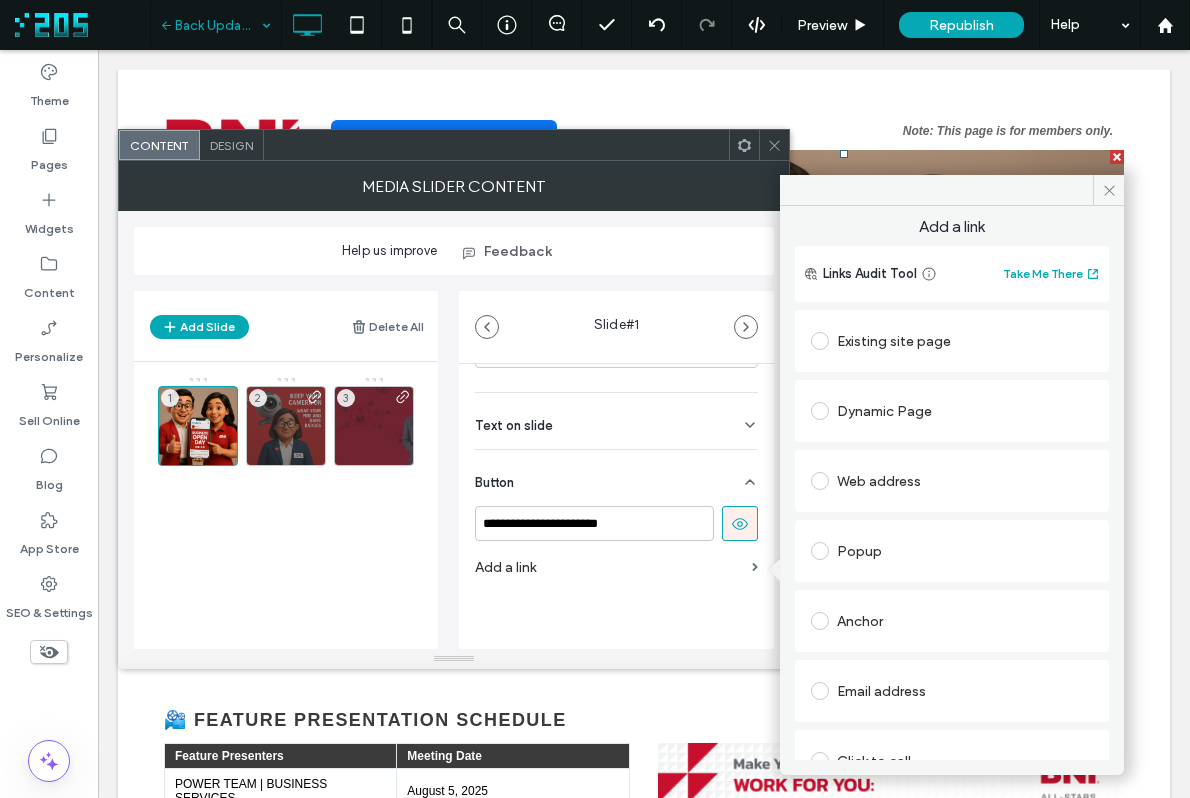 click on "Existing site page" at bounding box center (952, 341) 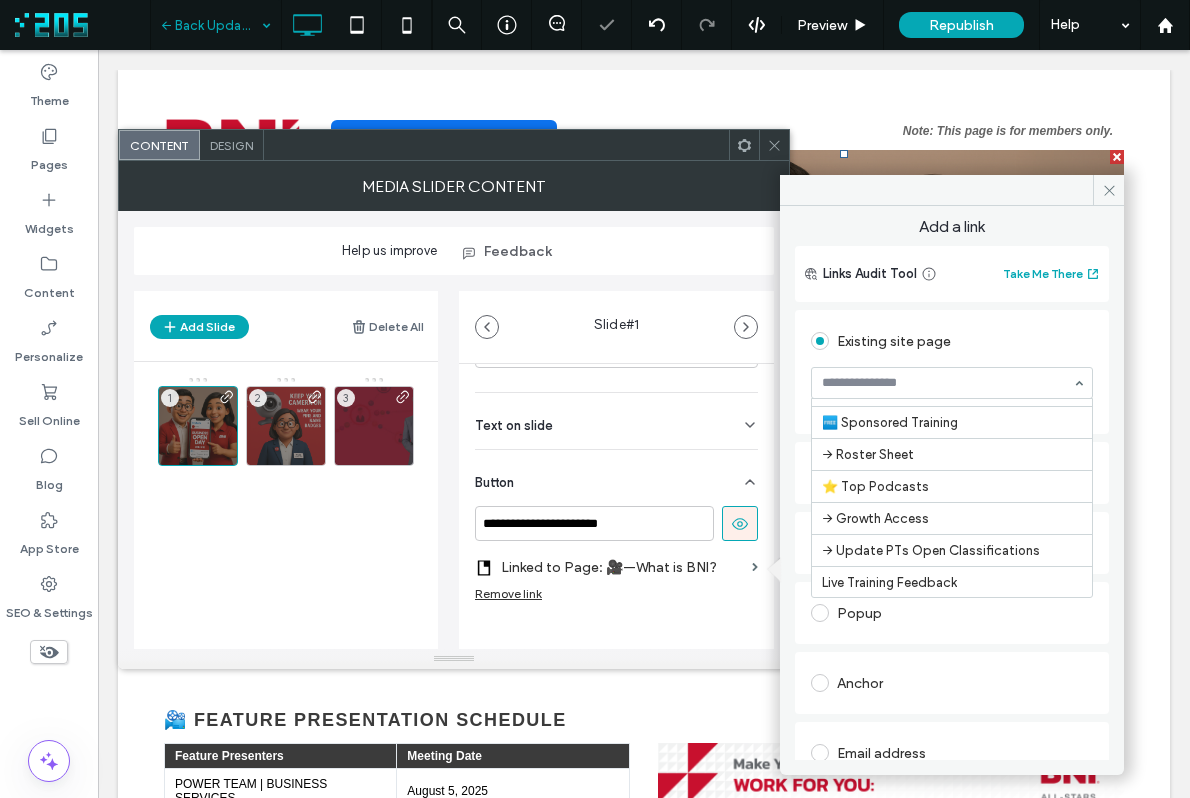 scroll, scrollTop: 1065, scrollLeft: 0, axis: vertical 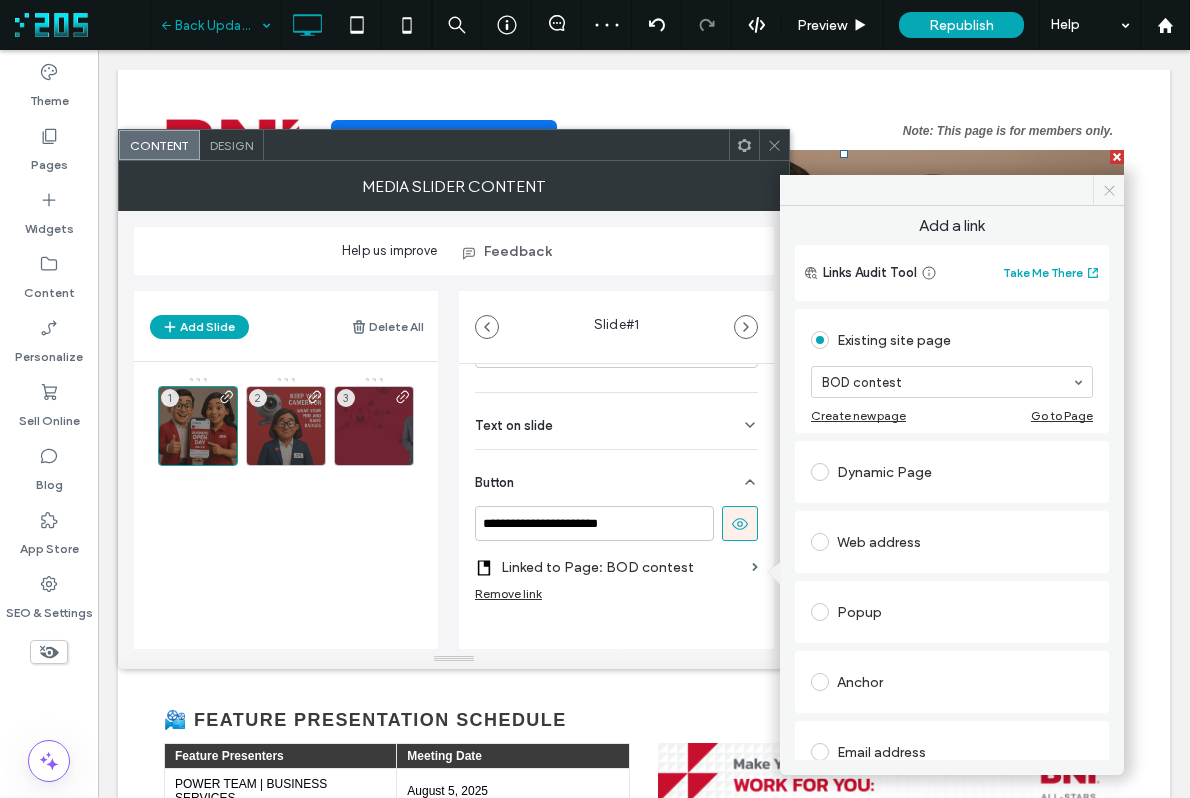 click 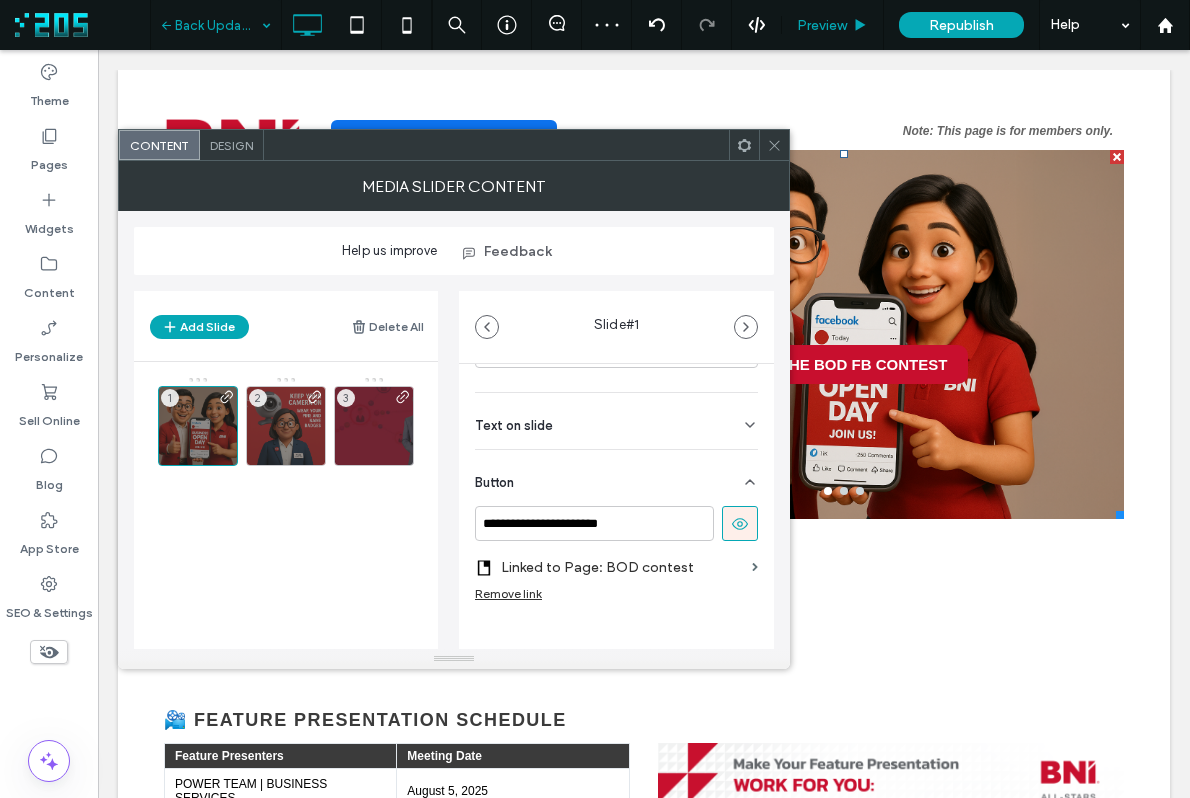 drag, startPoint x: 771, startPoint y: 139, endPoint x: 861, endPoint y: 48, distance: 127.98828 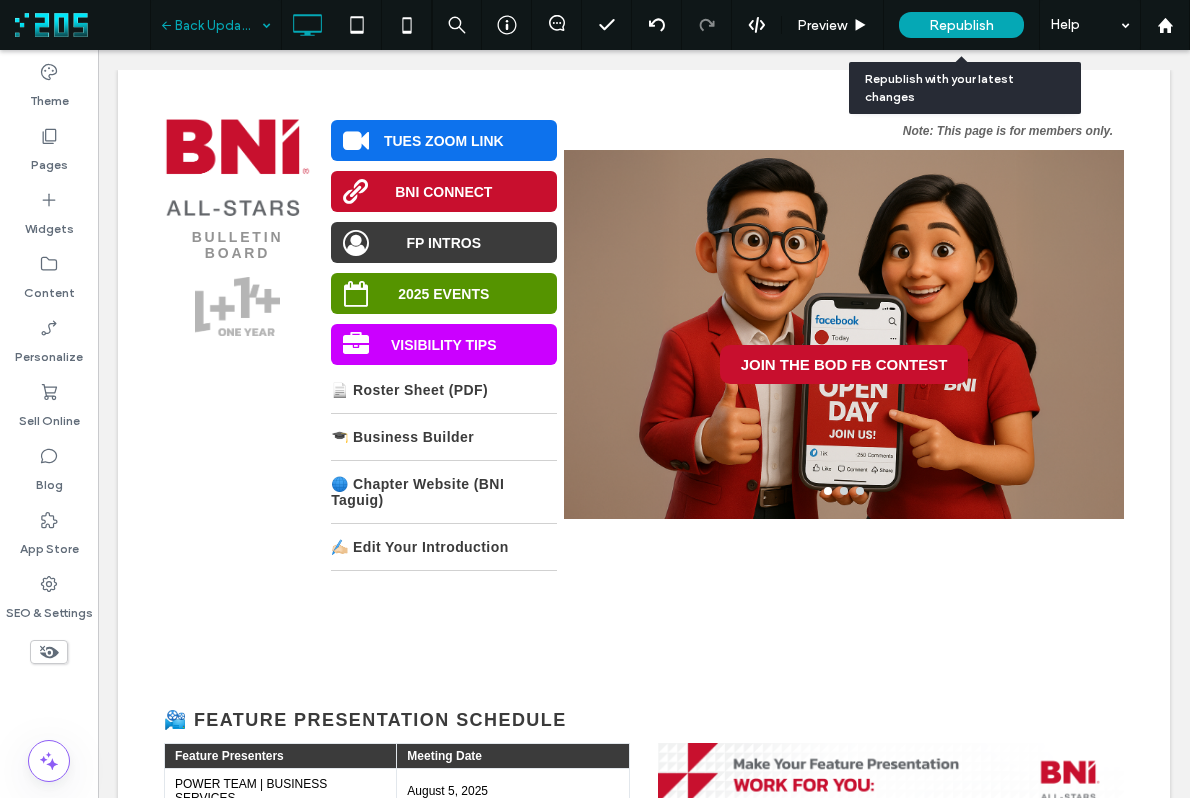 click on "Republish" at bounding box center (961, 25) 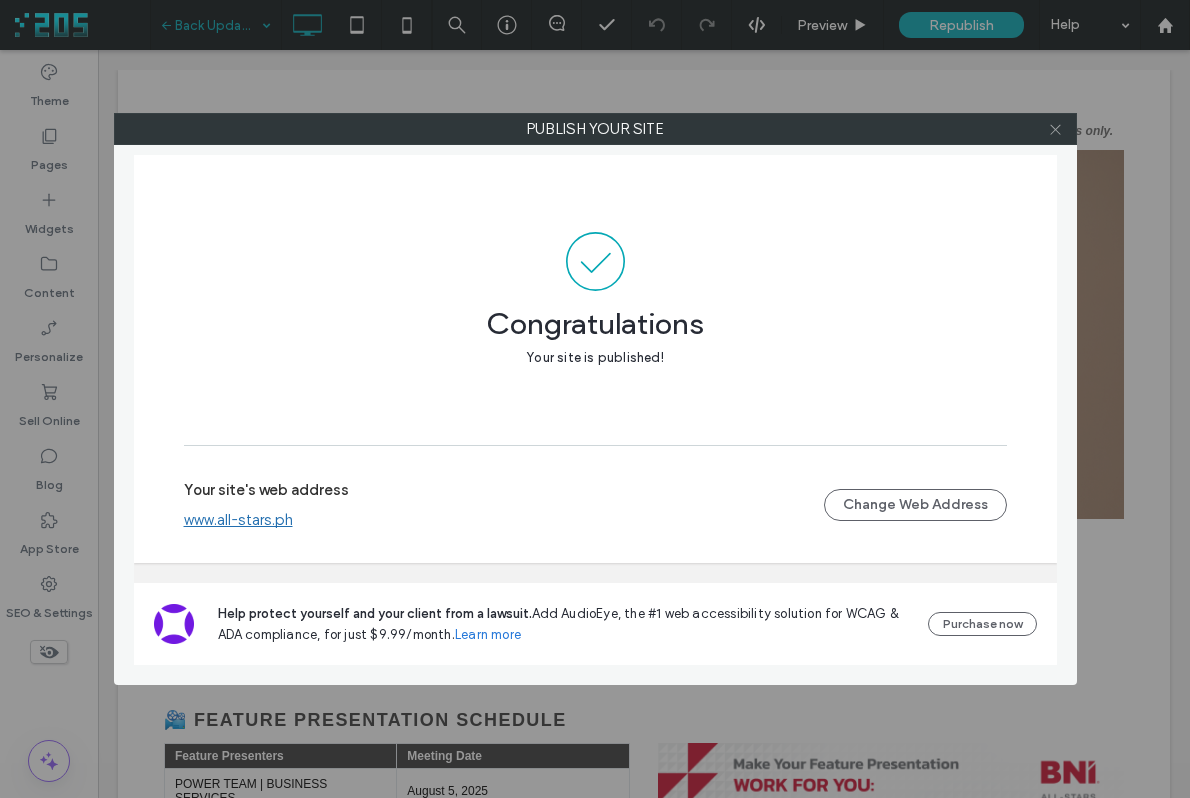 click 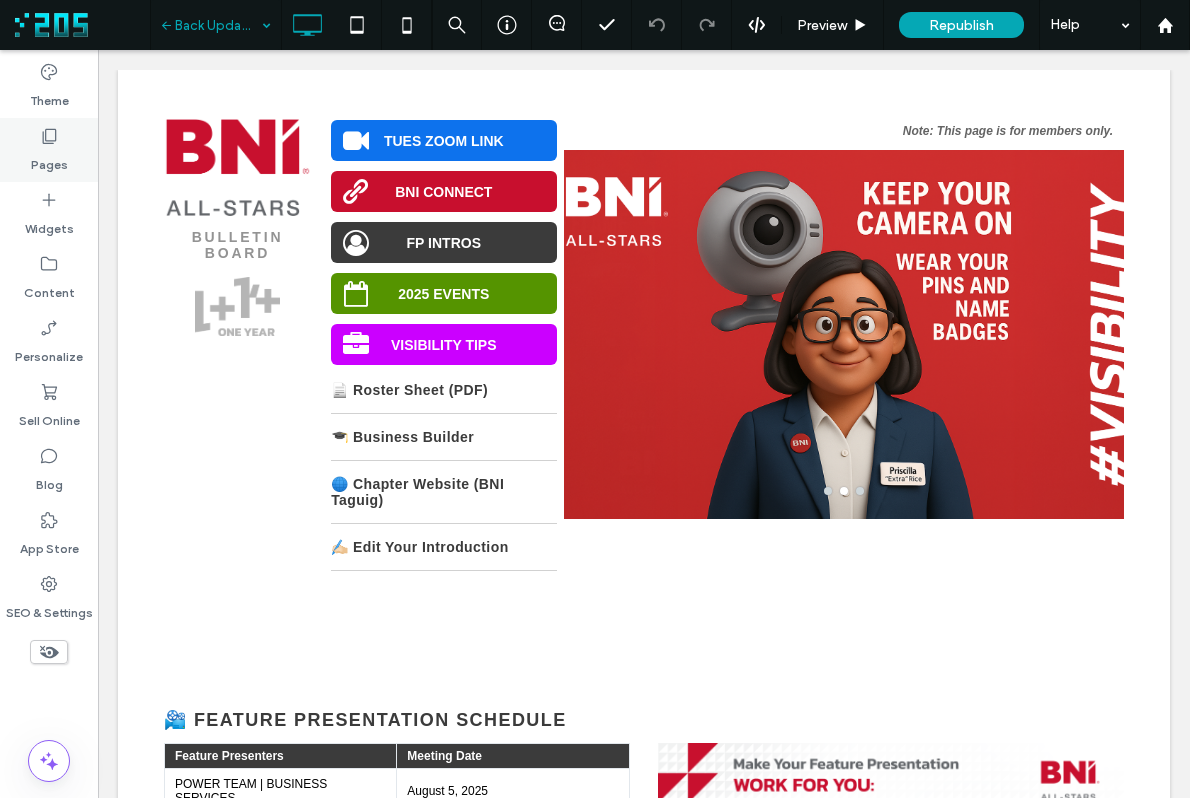 click on "Pages" at bounding box center [49, 150] 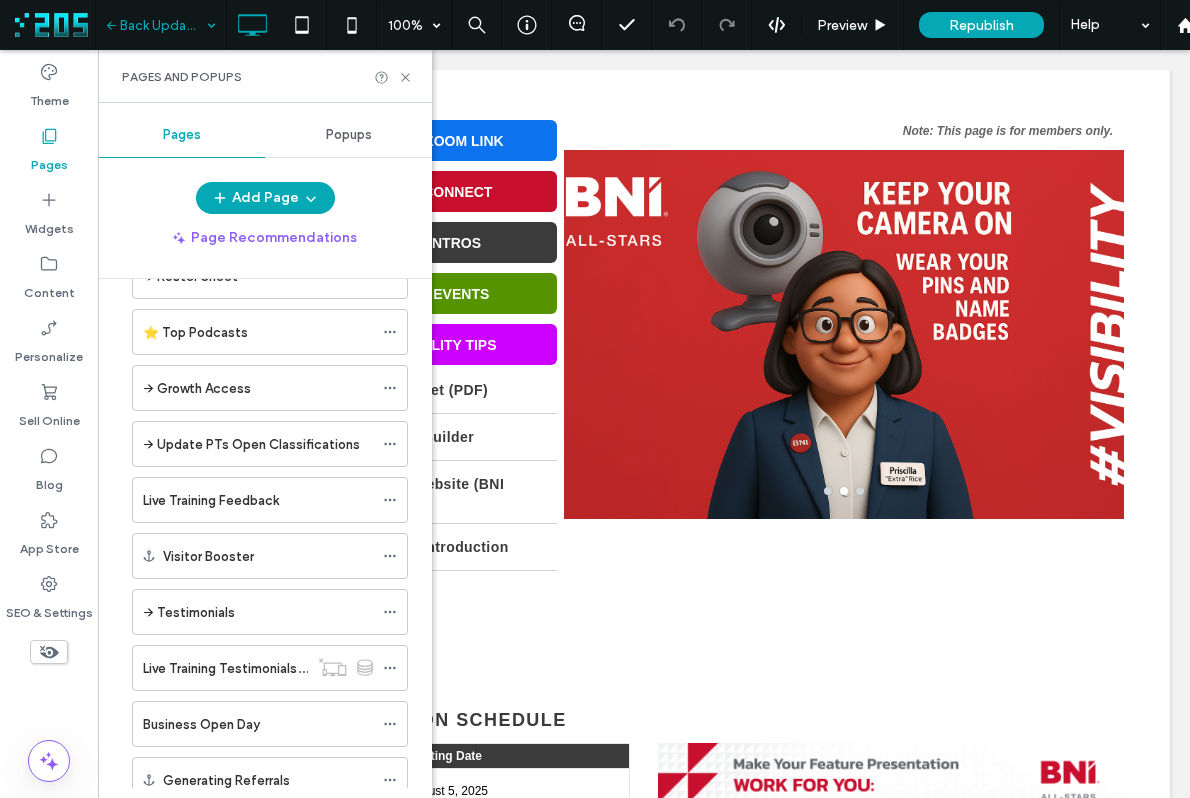 scroll, scrollTop: 1693, scrollLeft: 0, axis: vertical 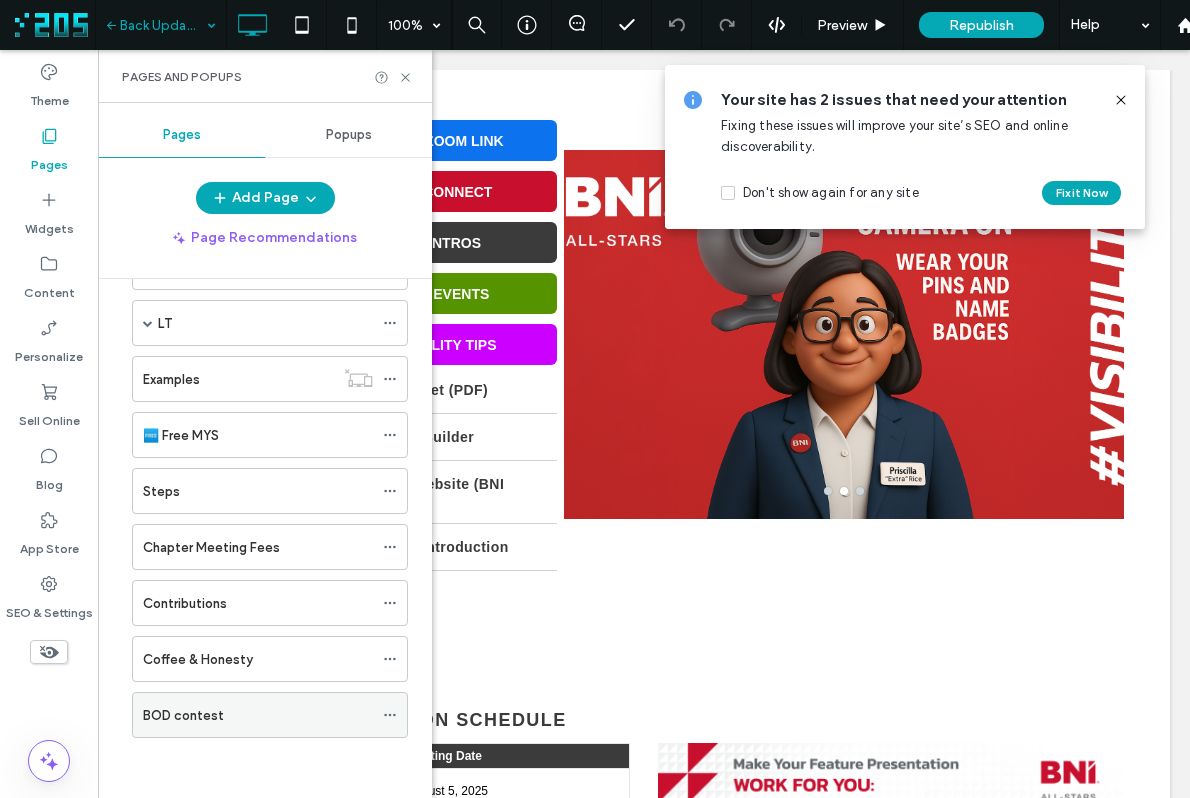 click on "BOD contest" at bounding box center (258, 715) 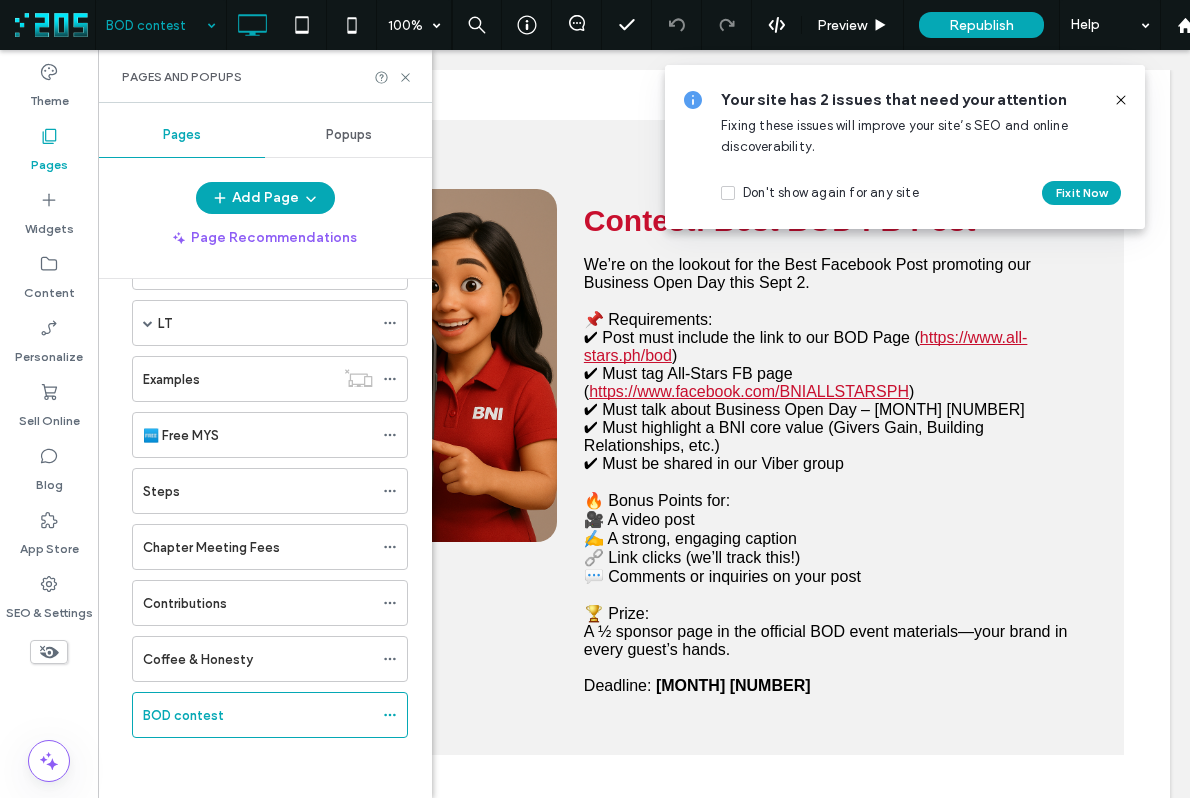 scroll, scrollTop: 0, scrollLeft: 0, axis: both 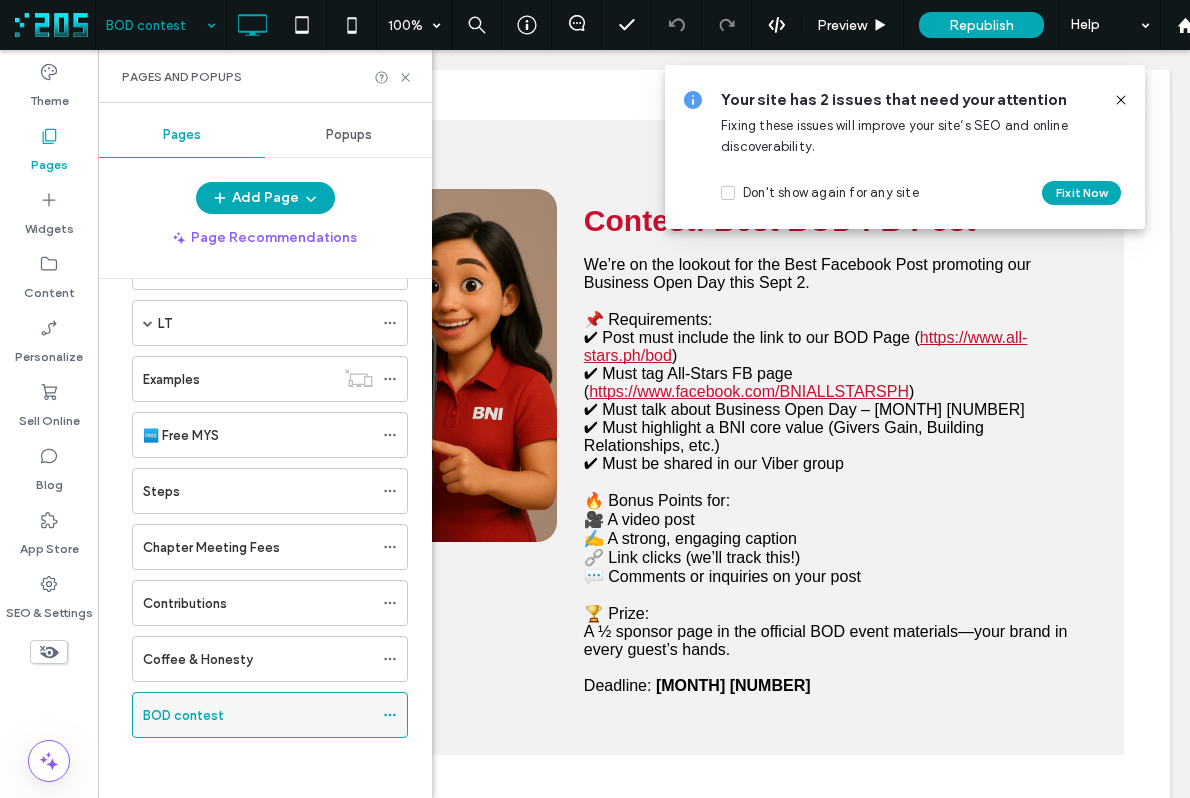 click 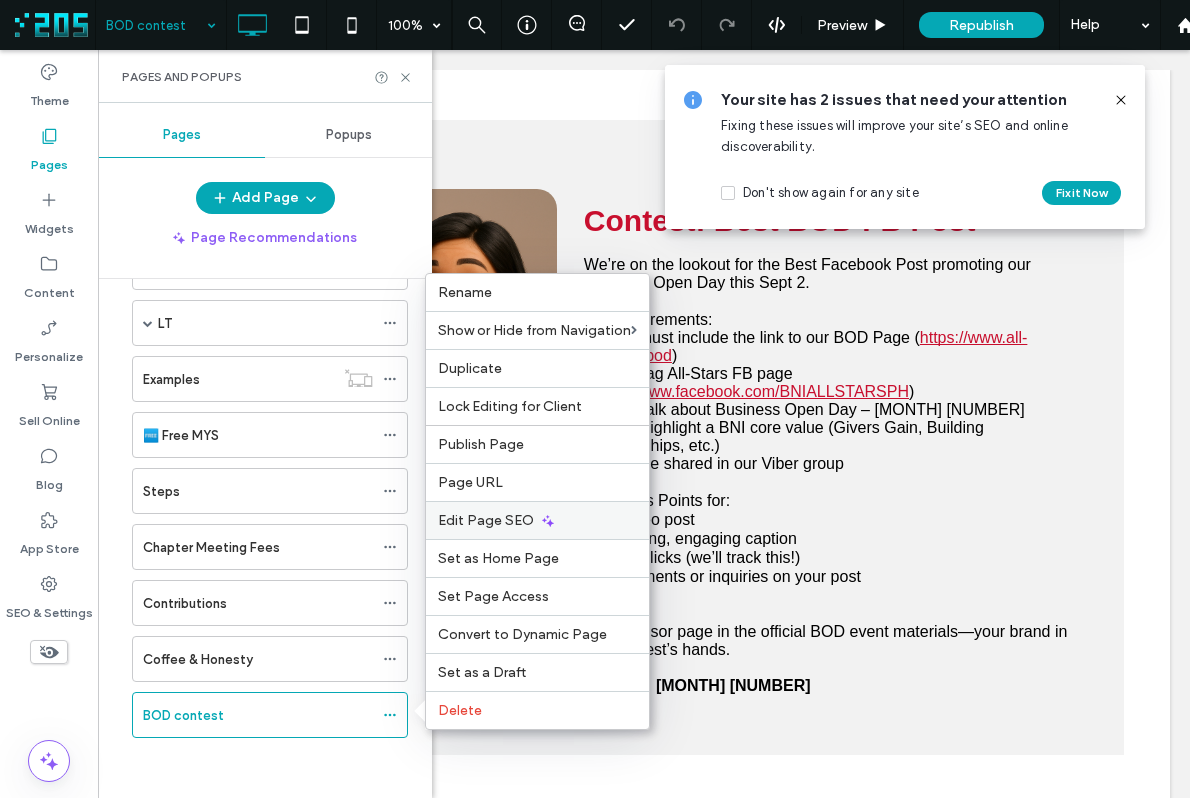 click on "Edit Page SEO" at bounding box center [537, 520] 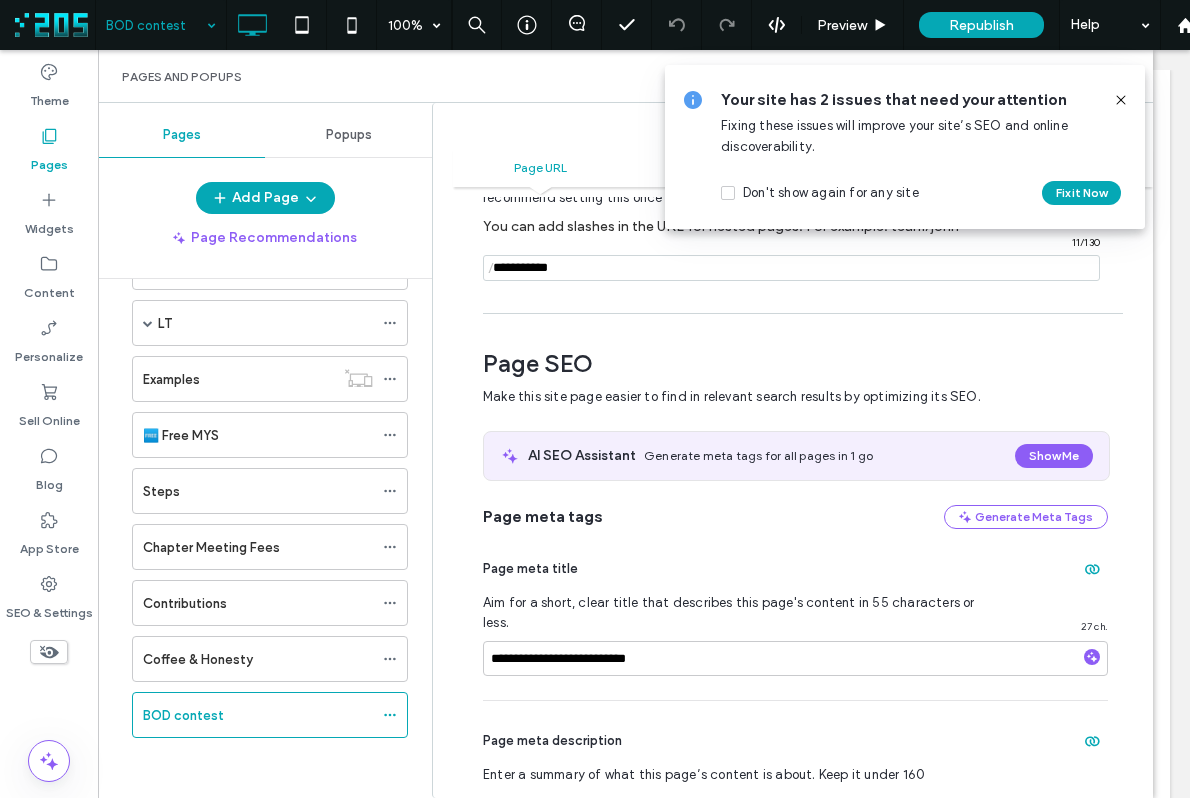scroll, scrollTop: 0, scrollLeft: 0, axis: both 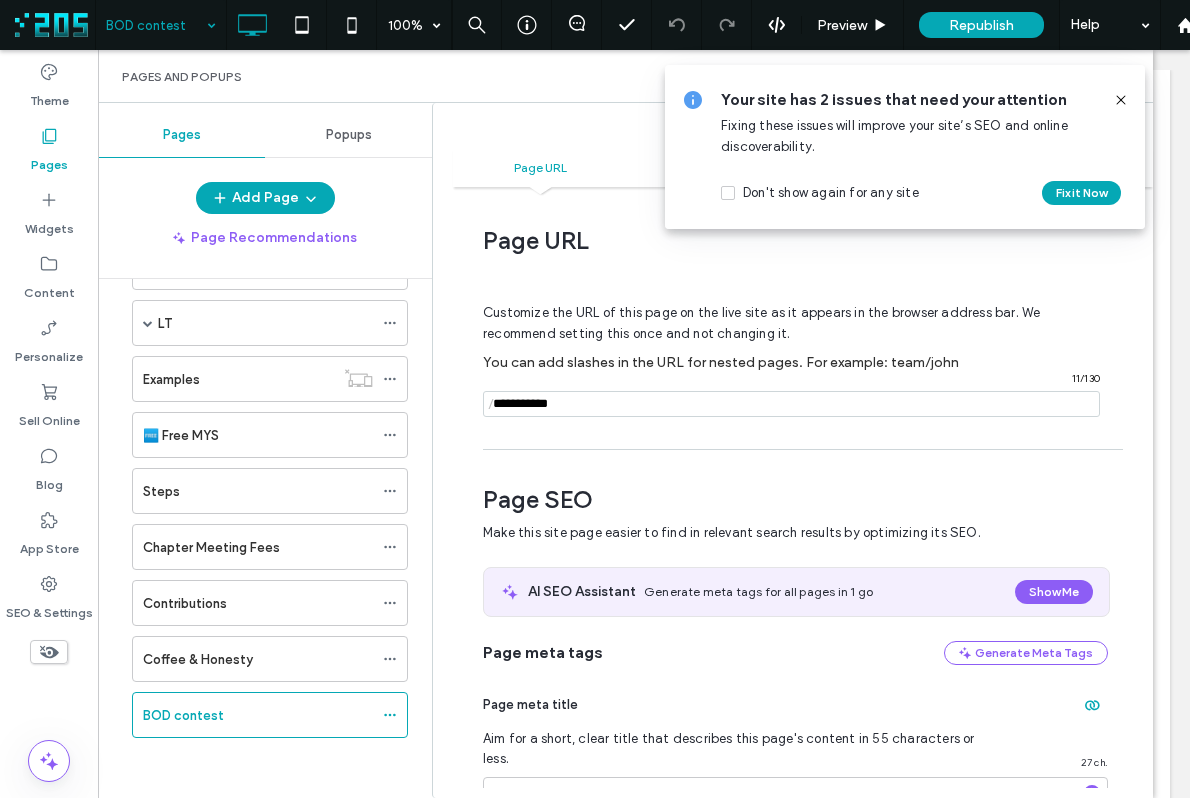 click 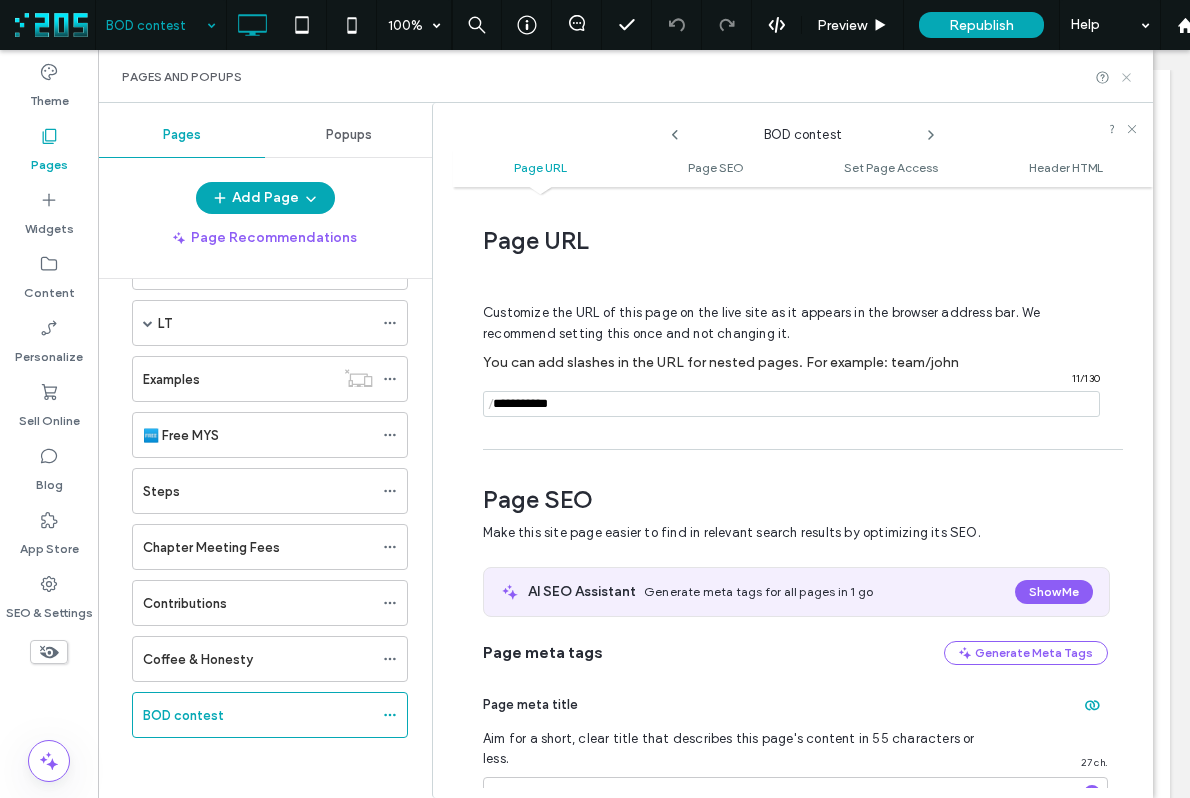 click 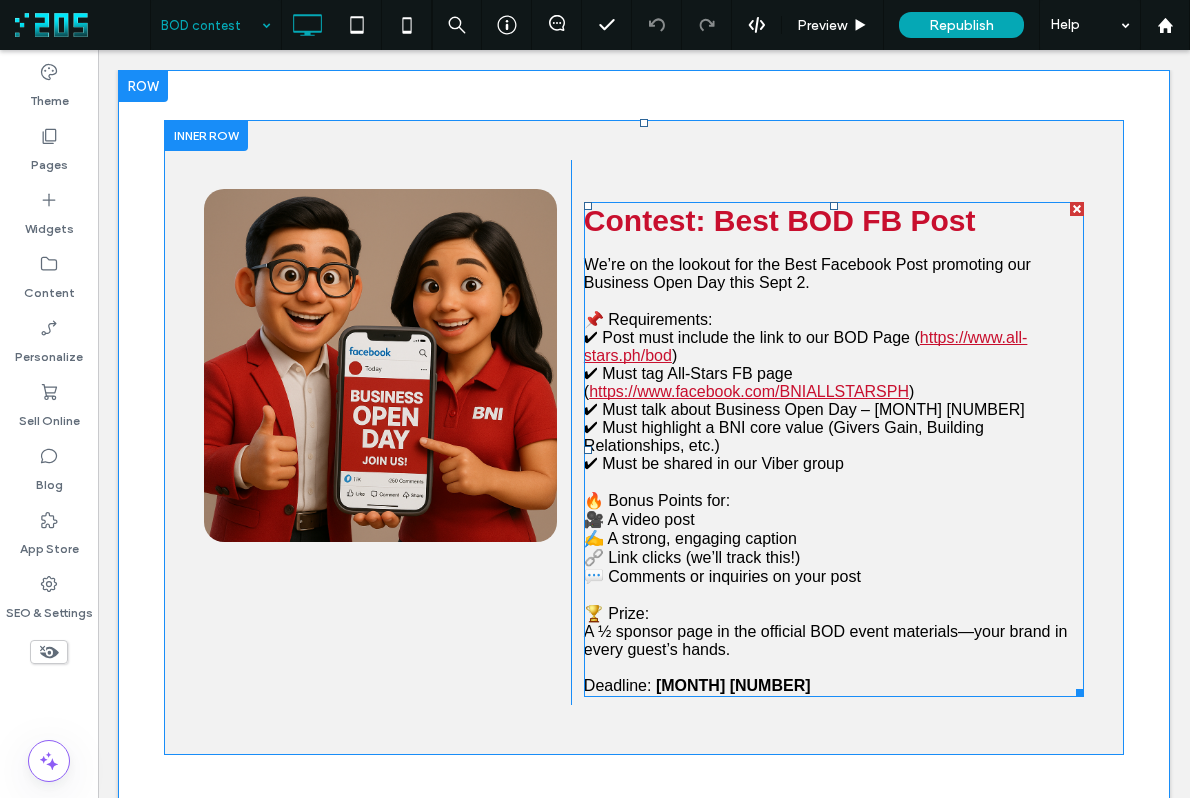 click on "Contest: Best BOD FB Post" at bounding box center (780, 220) 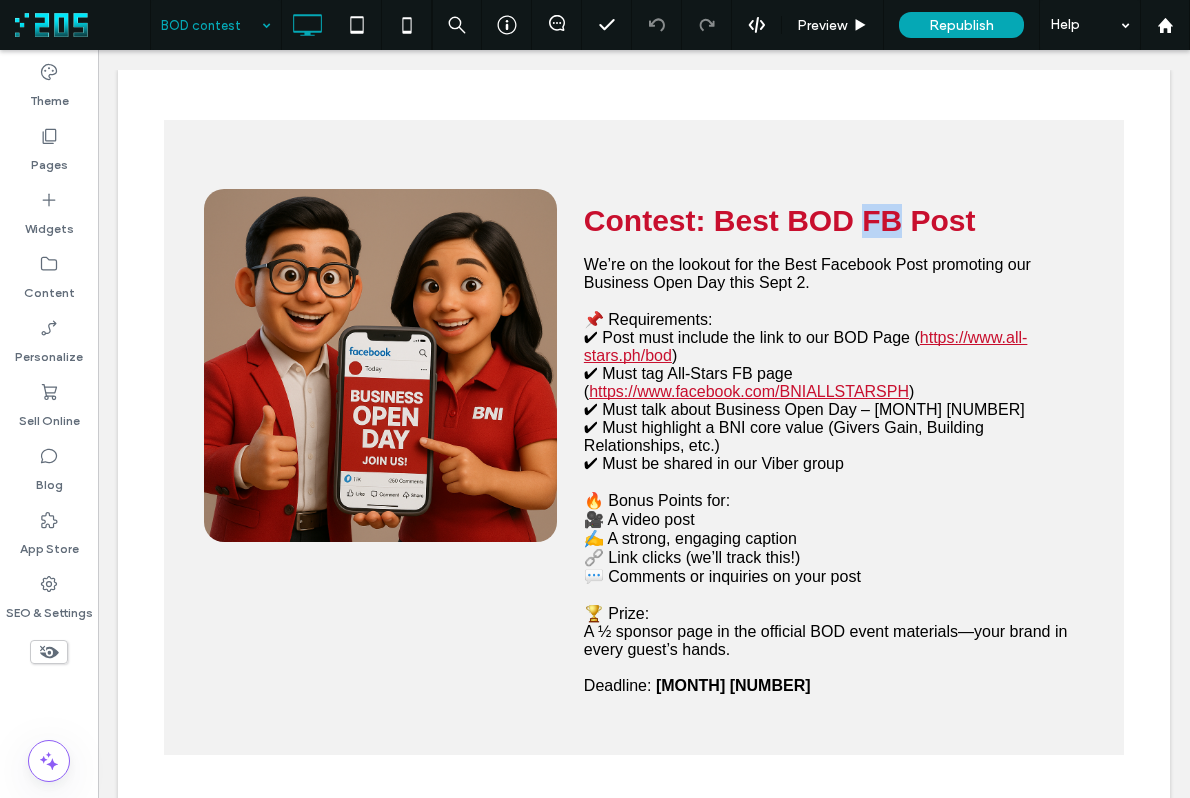 click on "Contest: Best BOD FB Post" at bounding box center (780, 220) 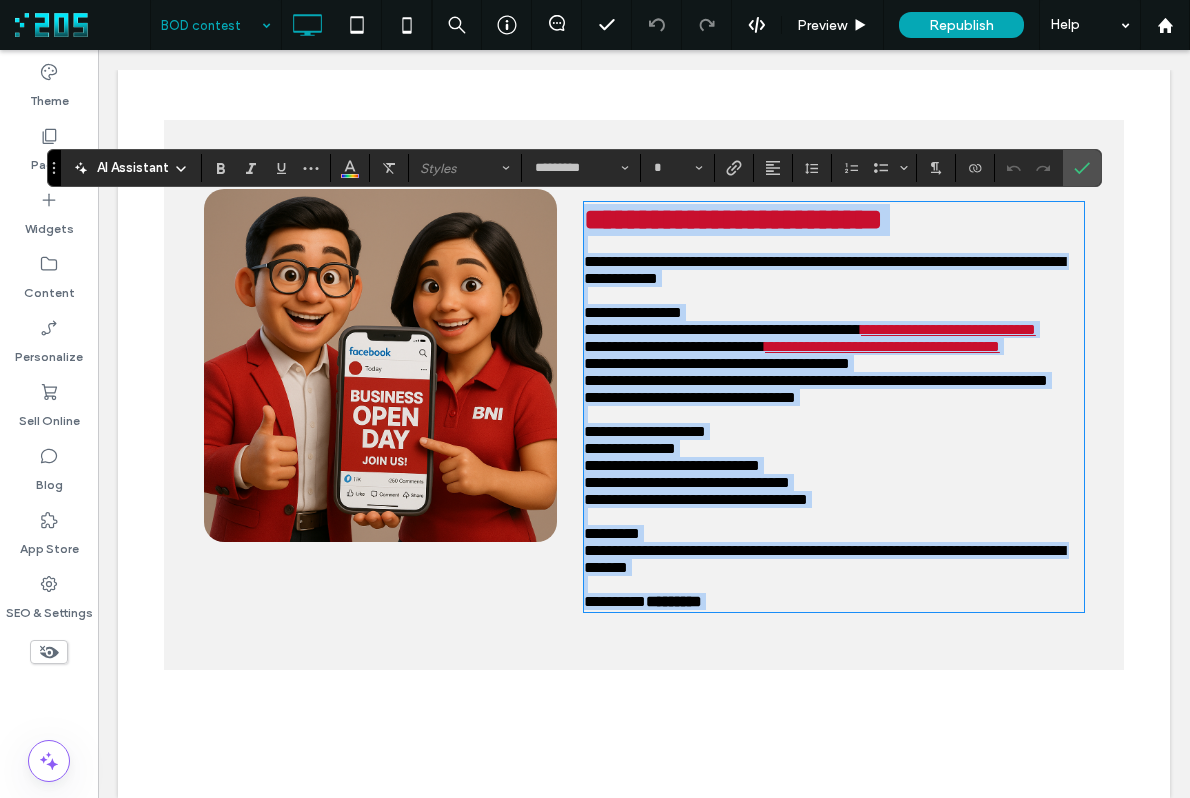 click on "**********" at bounding box center [834, 220] 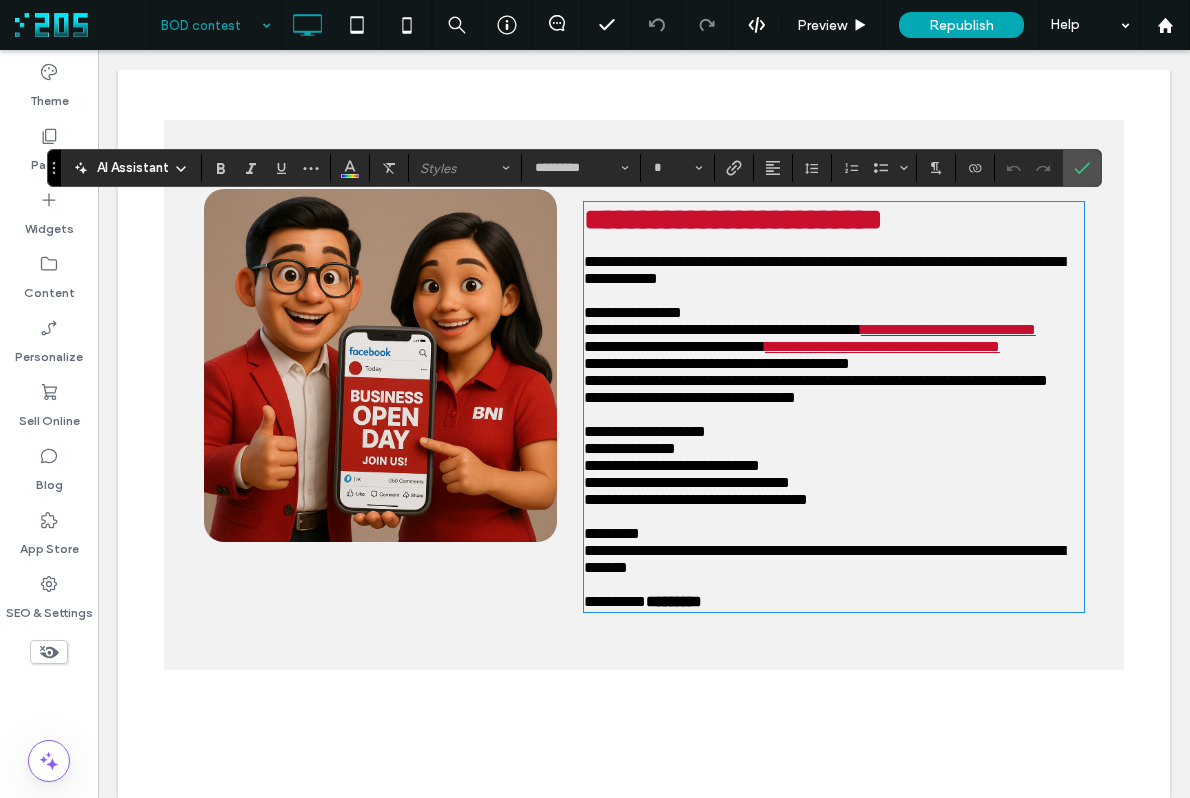 type on "**" 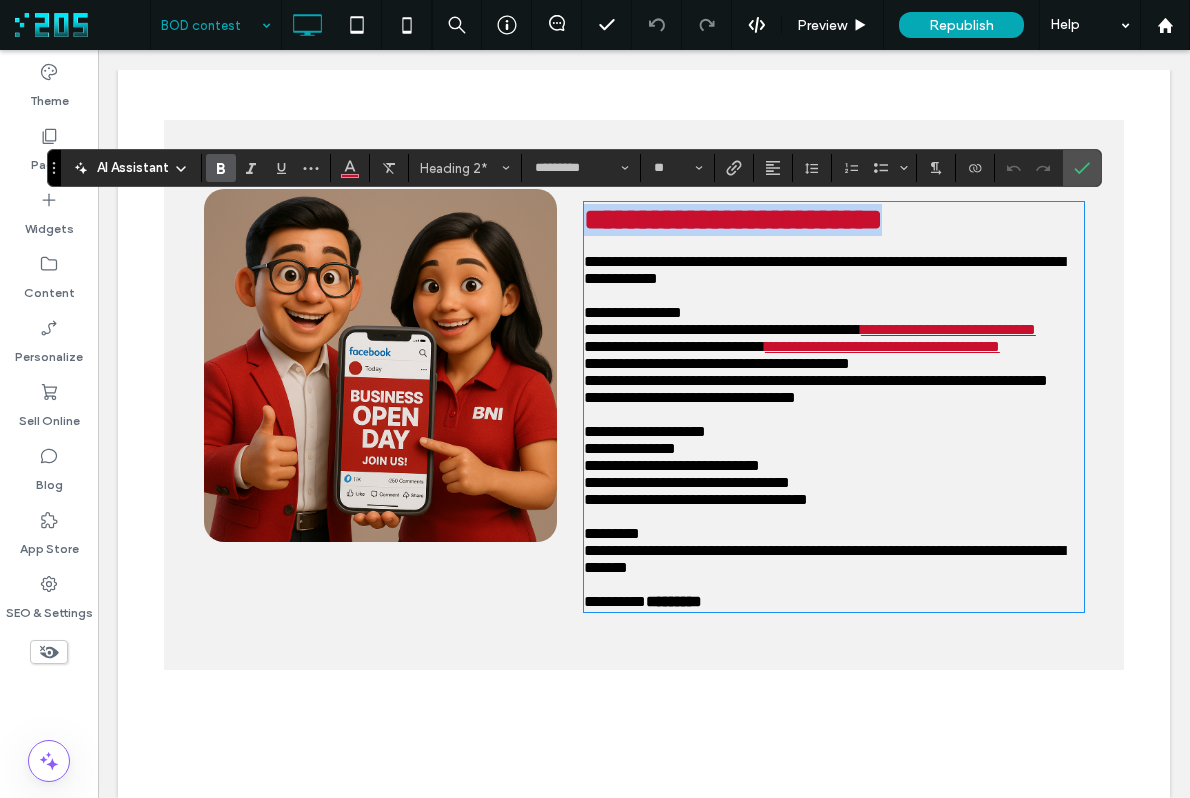 drag, startPoint x: 993, startPoint y: 217, endPoint x: 536, endPoint y: 204, distance: 457.18488 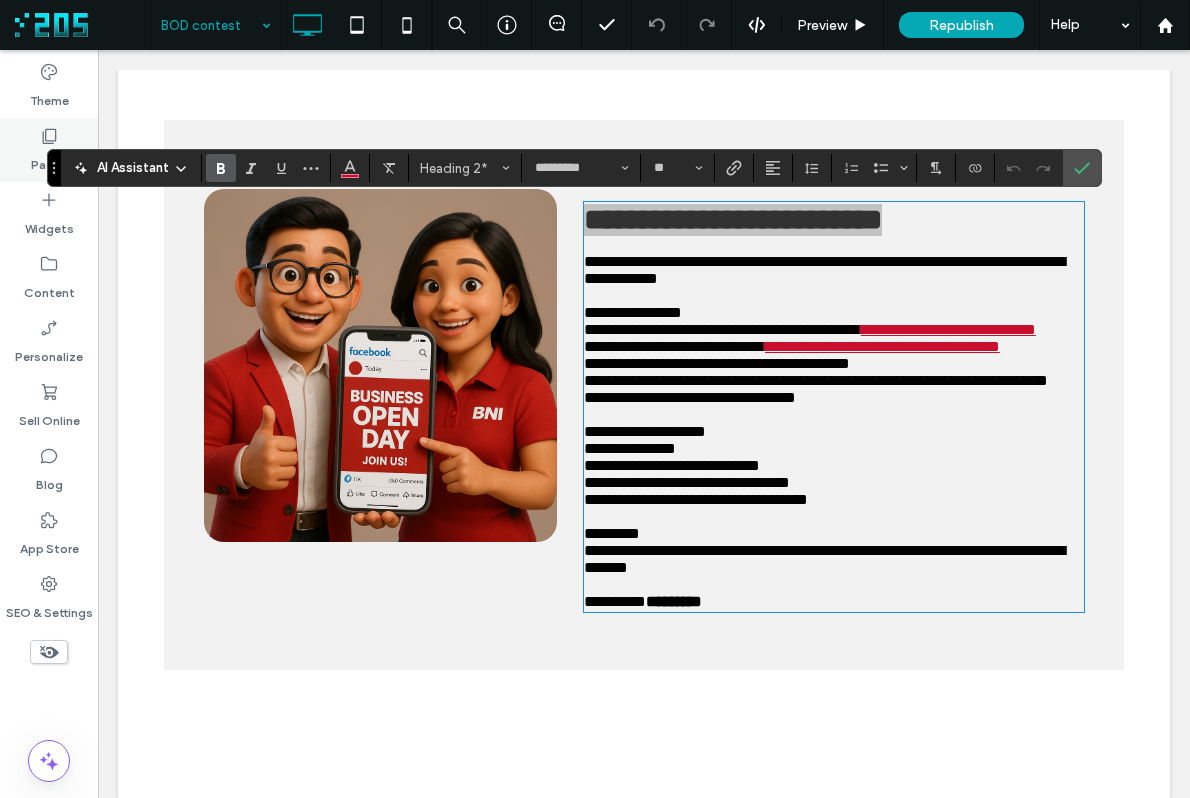 click on "Pages" at bounding box center [49, 160] 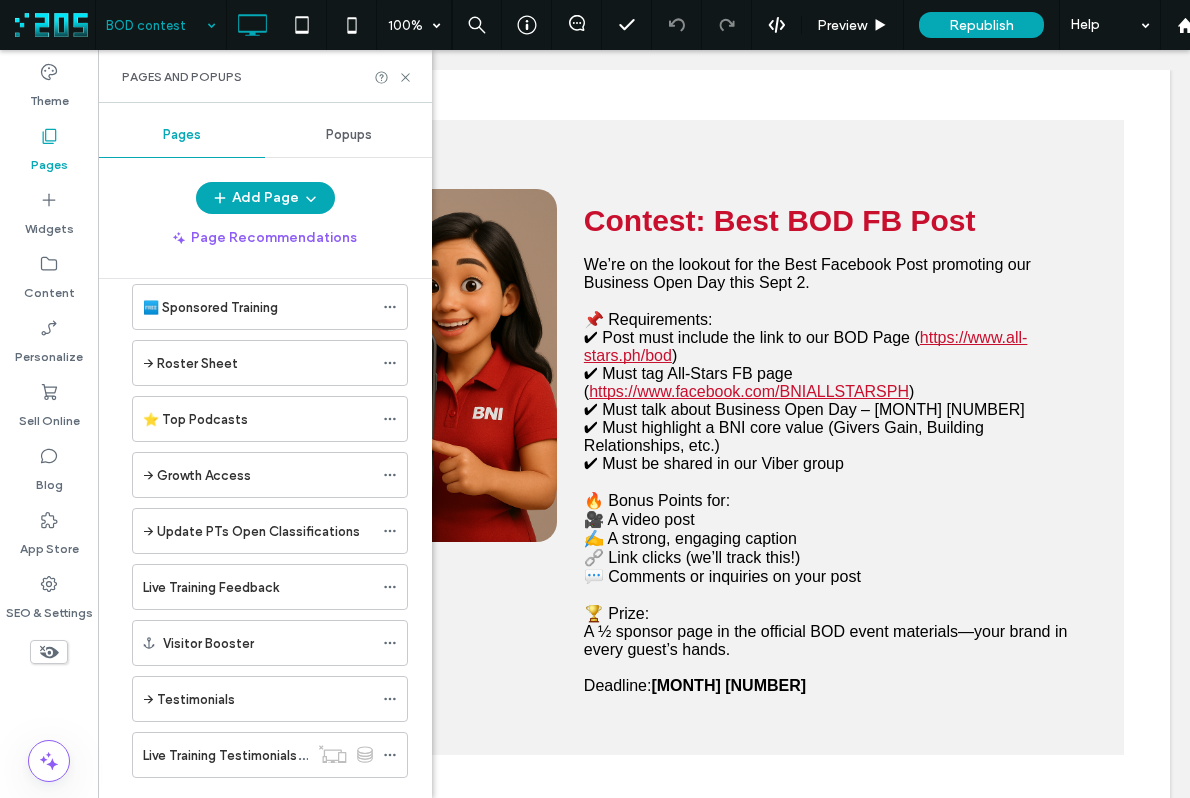 scroll, scrollTop: 1693, scrollLeft: 0, axis: vertical 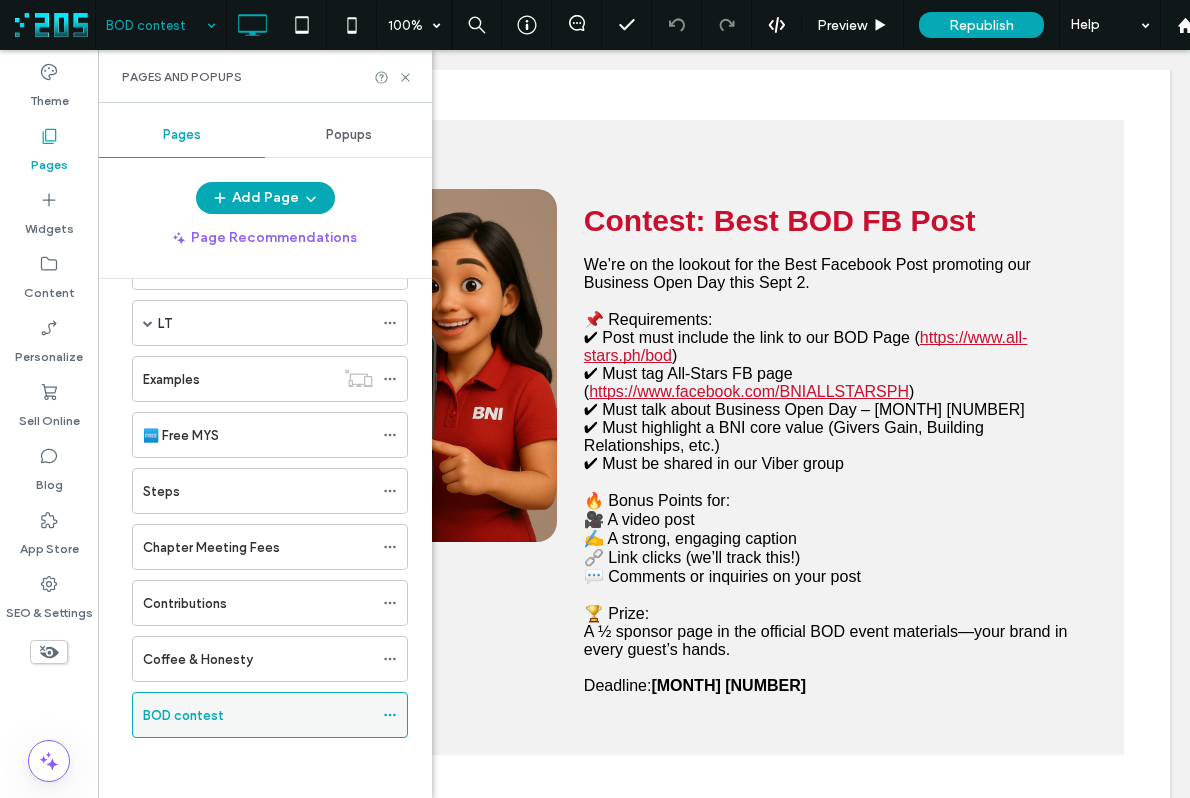 click 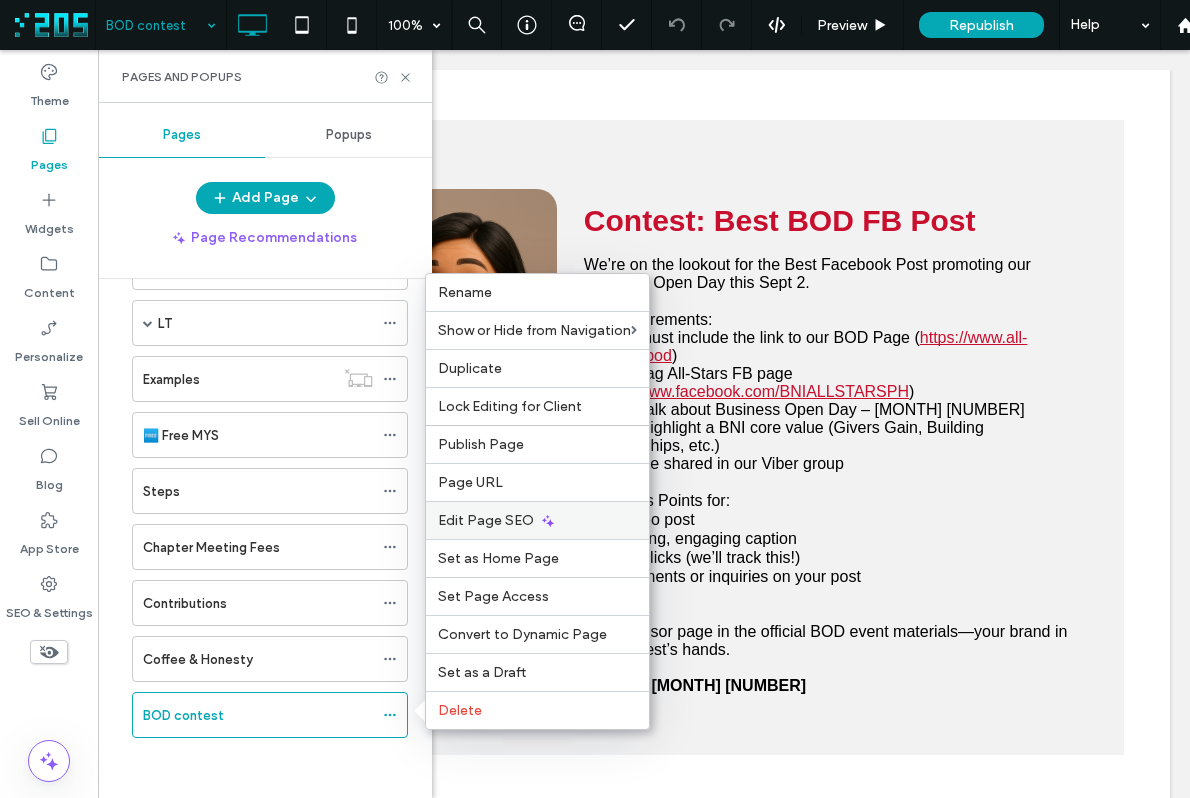 click on "Edit Page SEO" at bounding box center (486, 520) 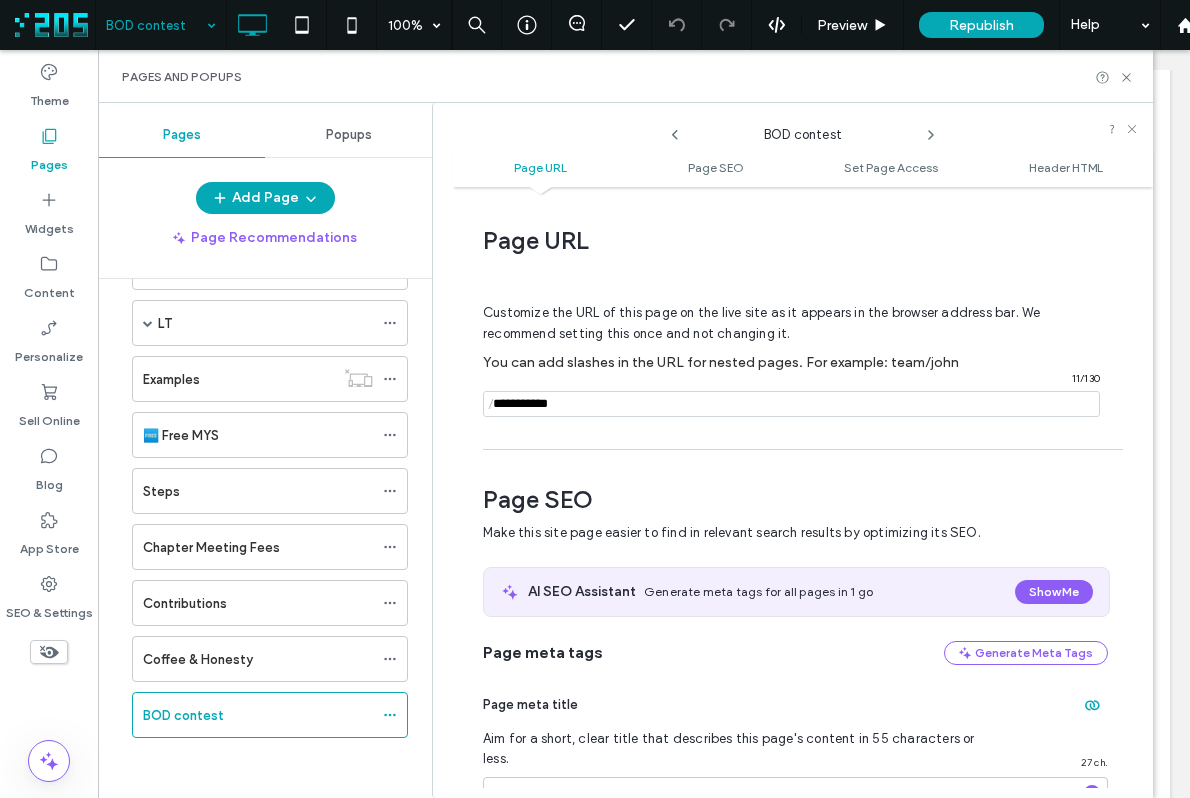 scroll, scrollTop: 274, scrollLeft: 0, axis: vertical 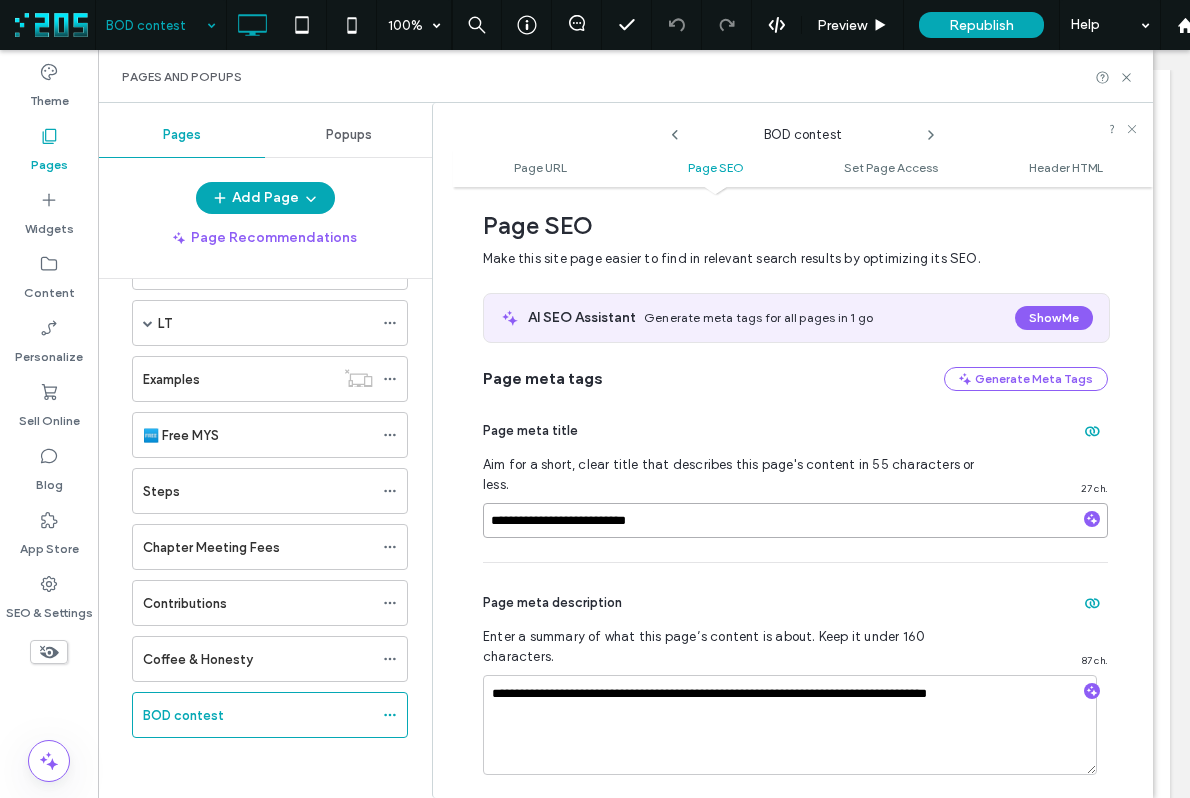 click on "**********" at bounding box center (795, 520) 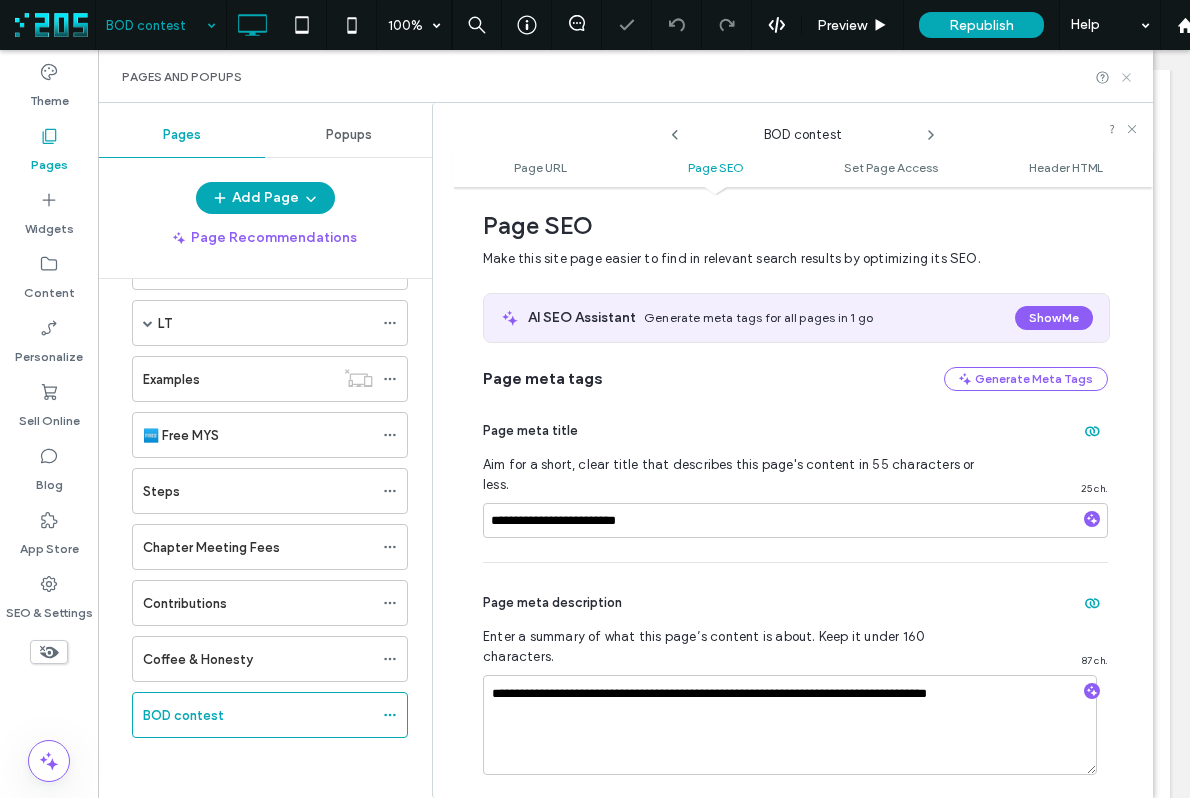 drag, startPoint x: 1126, startPoint y: 77, endPoint x: 719, endPoint y: 108, distance: 408.1789 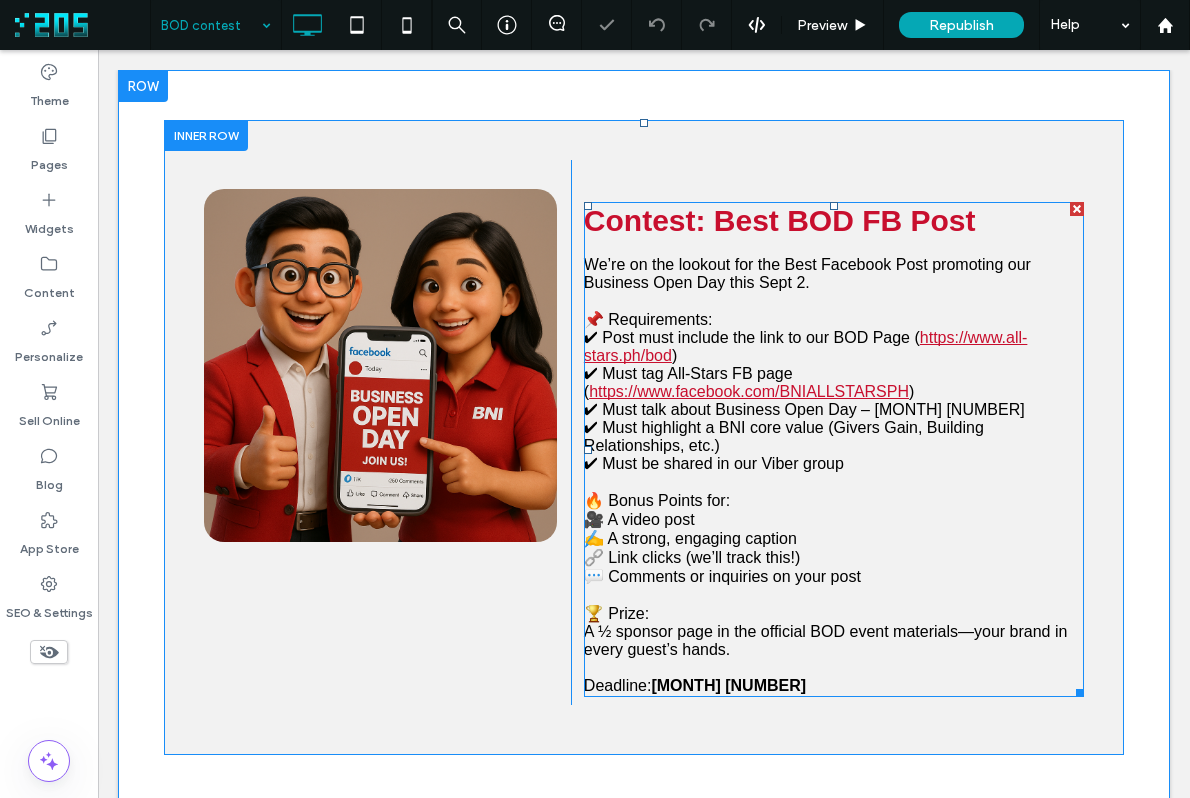 click on "We’re on the lookout for the Best Facebook Post promoting our Business Open Day this Sept 2." at bounding box center (807, 273) 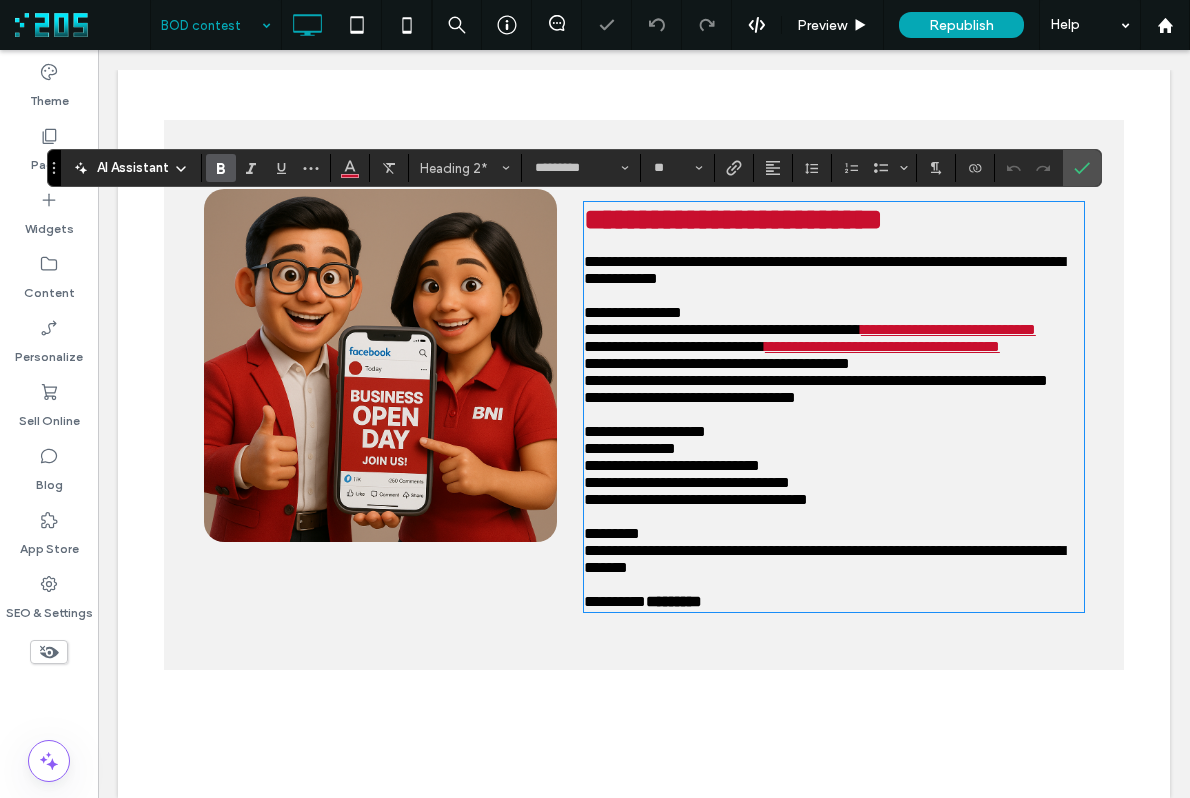 type on "**" 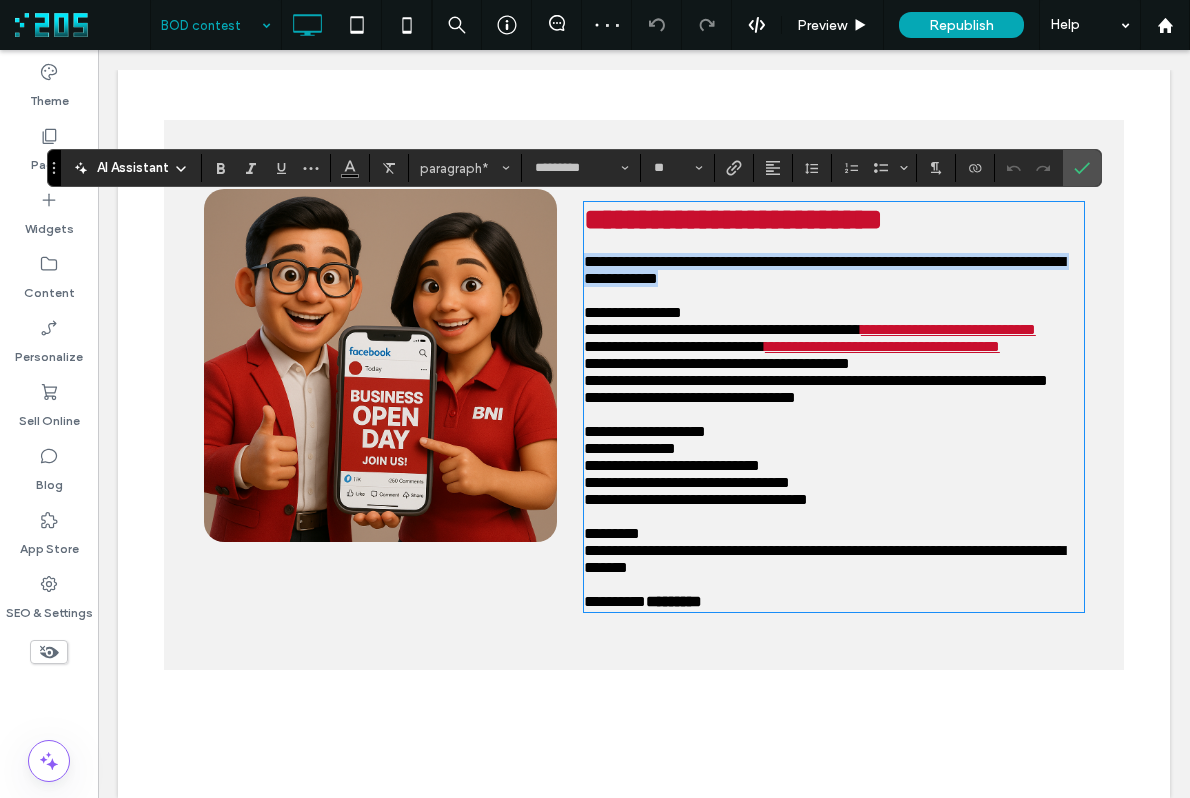 drag, startPoint x: 823, startPoint y: 284, endPoint x: 568, endPoint y: 271, distance: 255.33116 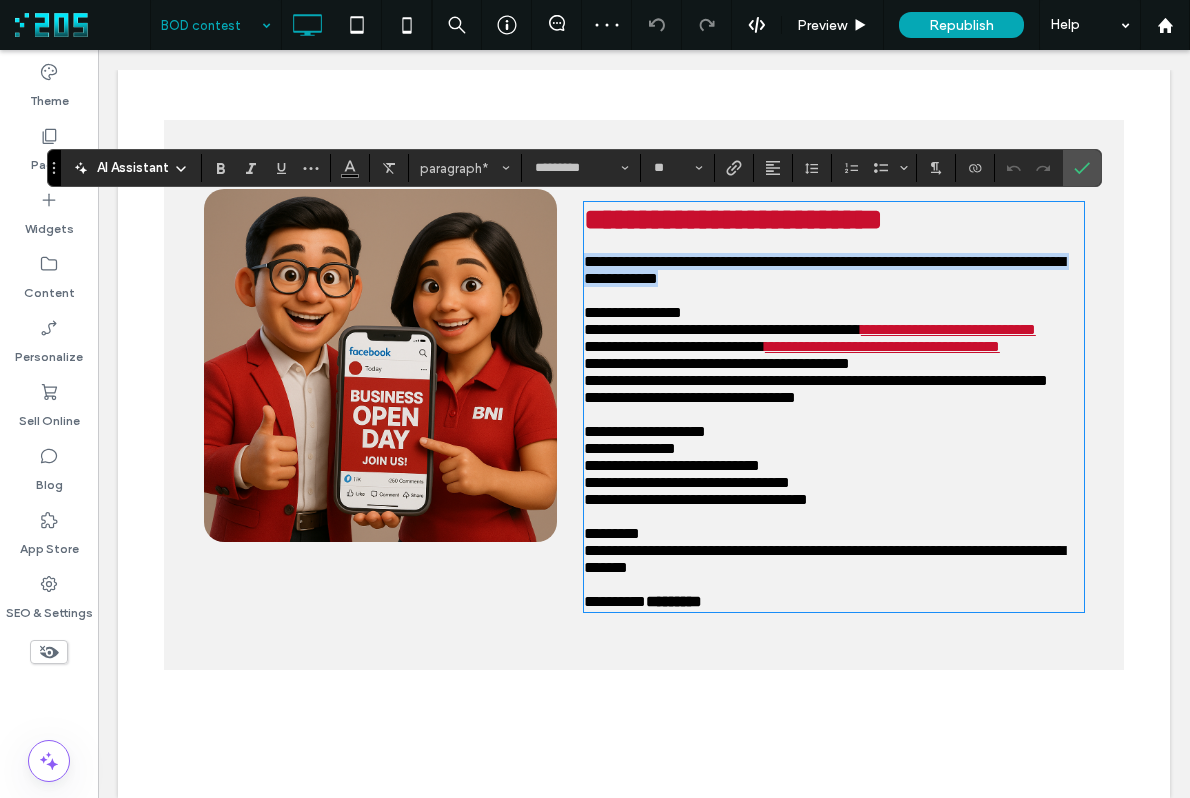 click on "**********" at bounding box center [827, 390] 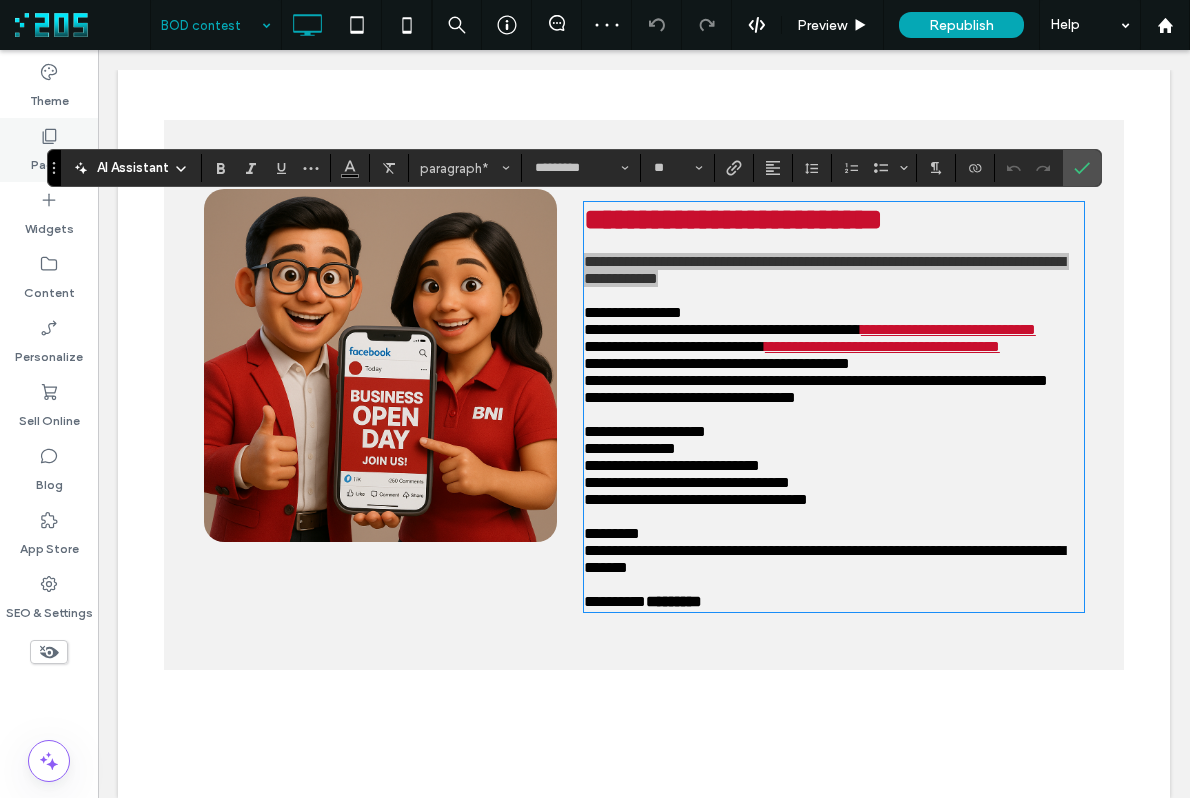 click on "Pages" at bounding box center [49, 150] 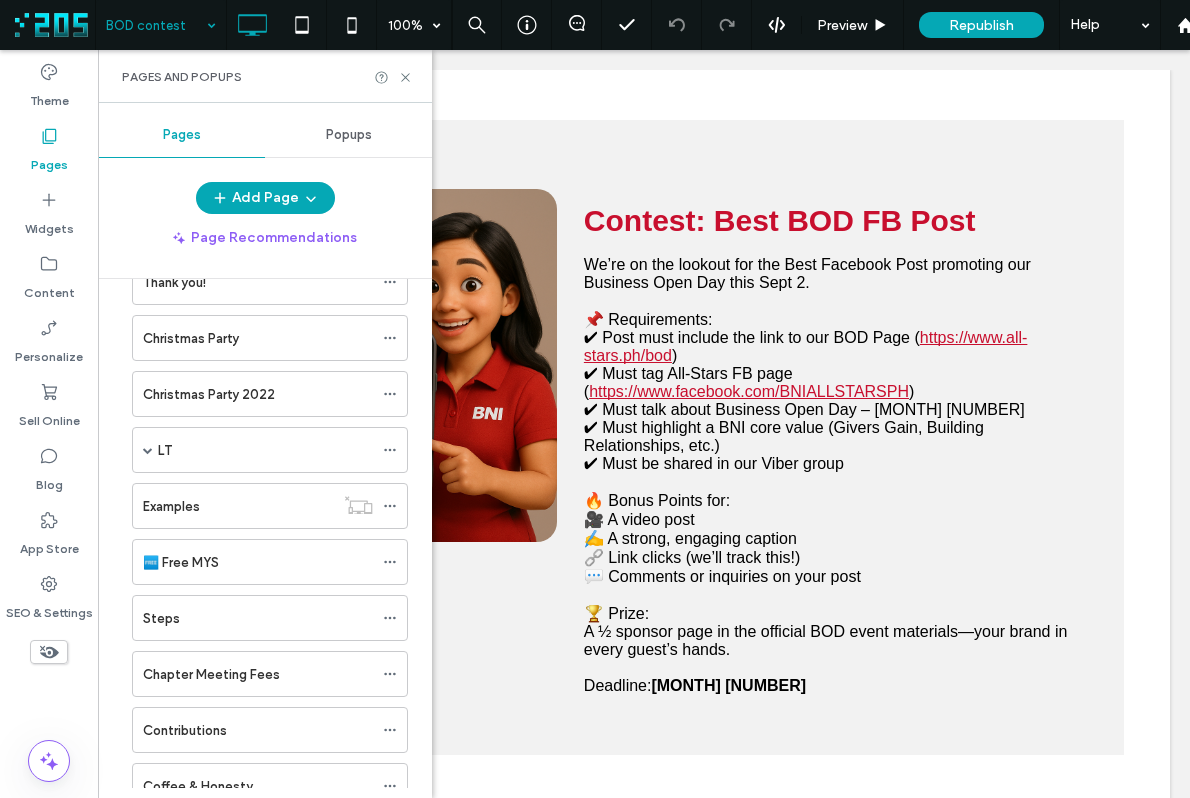 scroll, scrollTop: 1693, scrollLeft: 0, axis: vertical 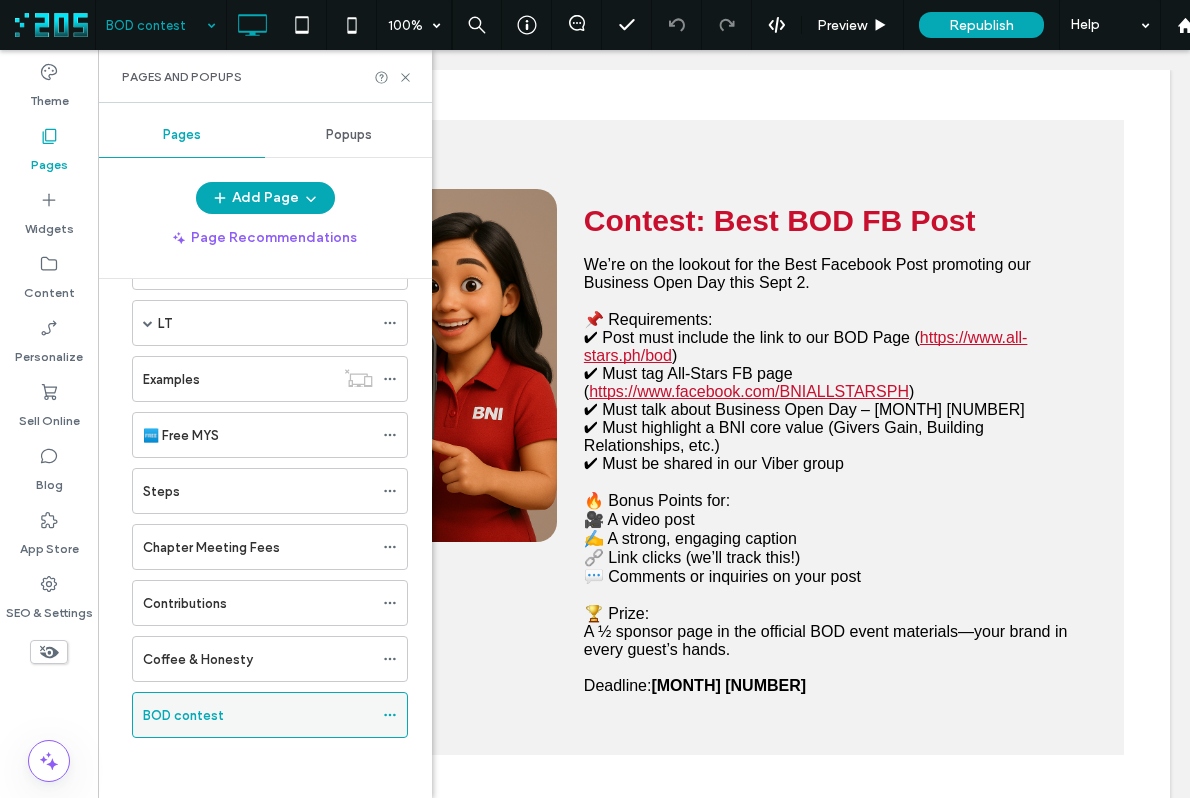 click 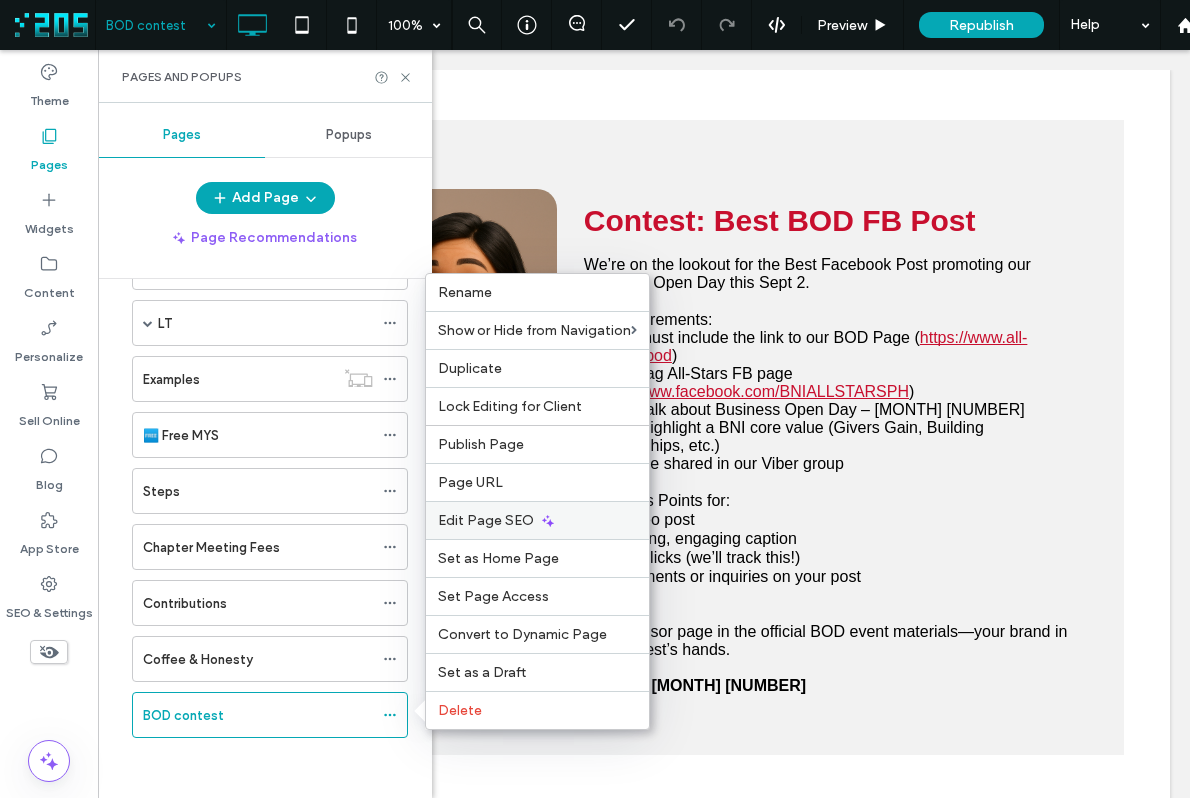 click on "Edit Page SEO" at bounding box center [537, 520] 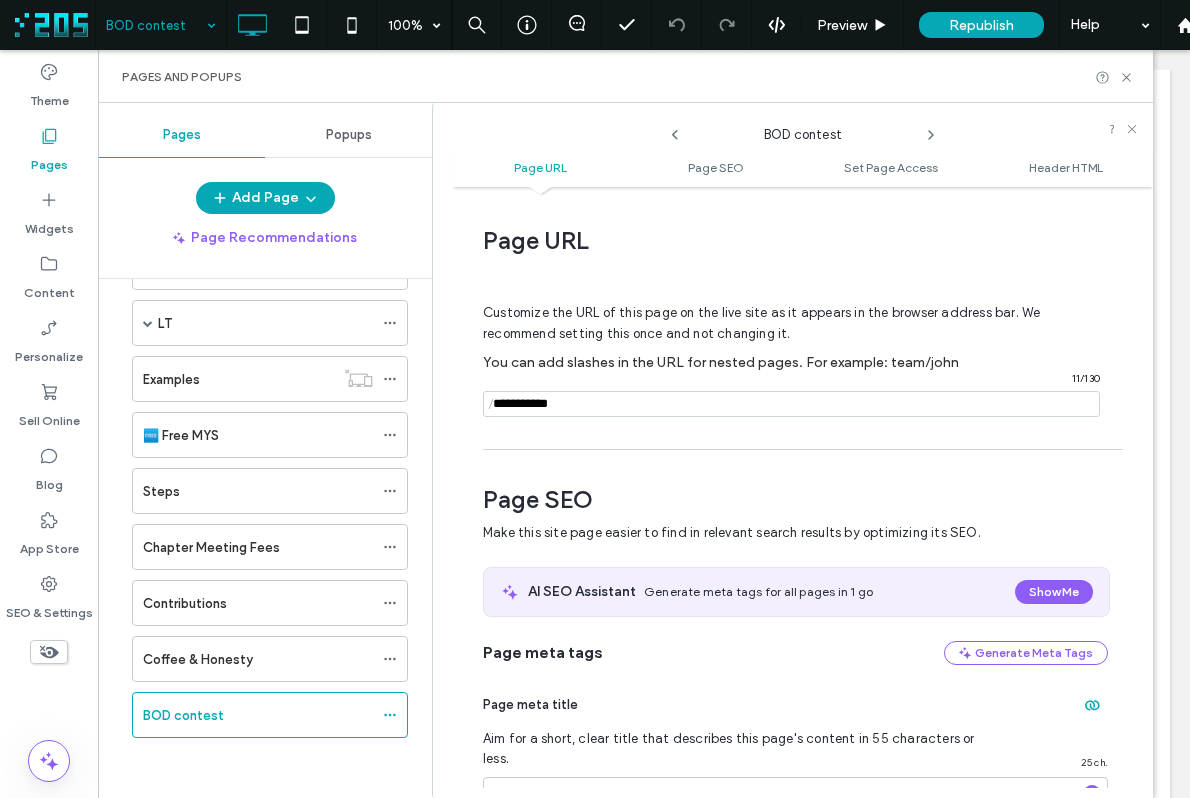 scroll, scrollTop: 274, scrollLeft: 0, axis: vertical 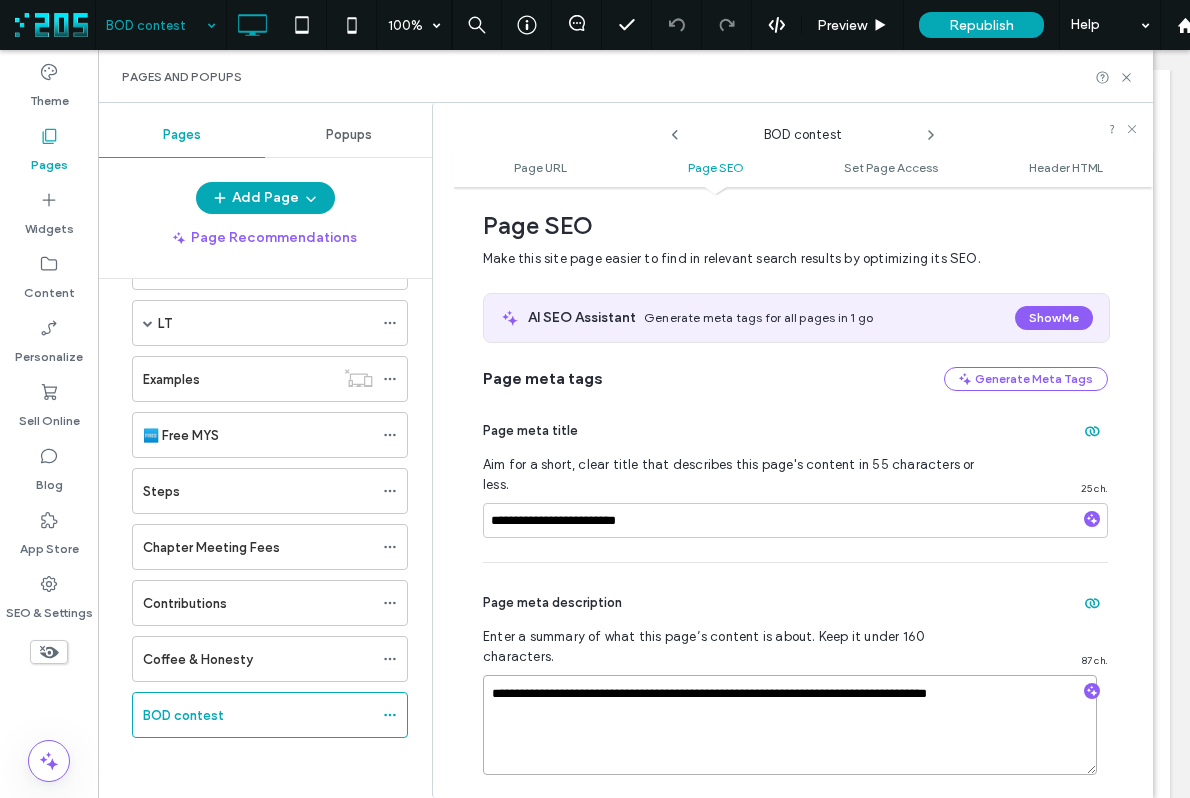 click on "**********" at bounding box center [790, 725] 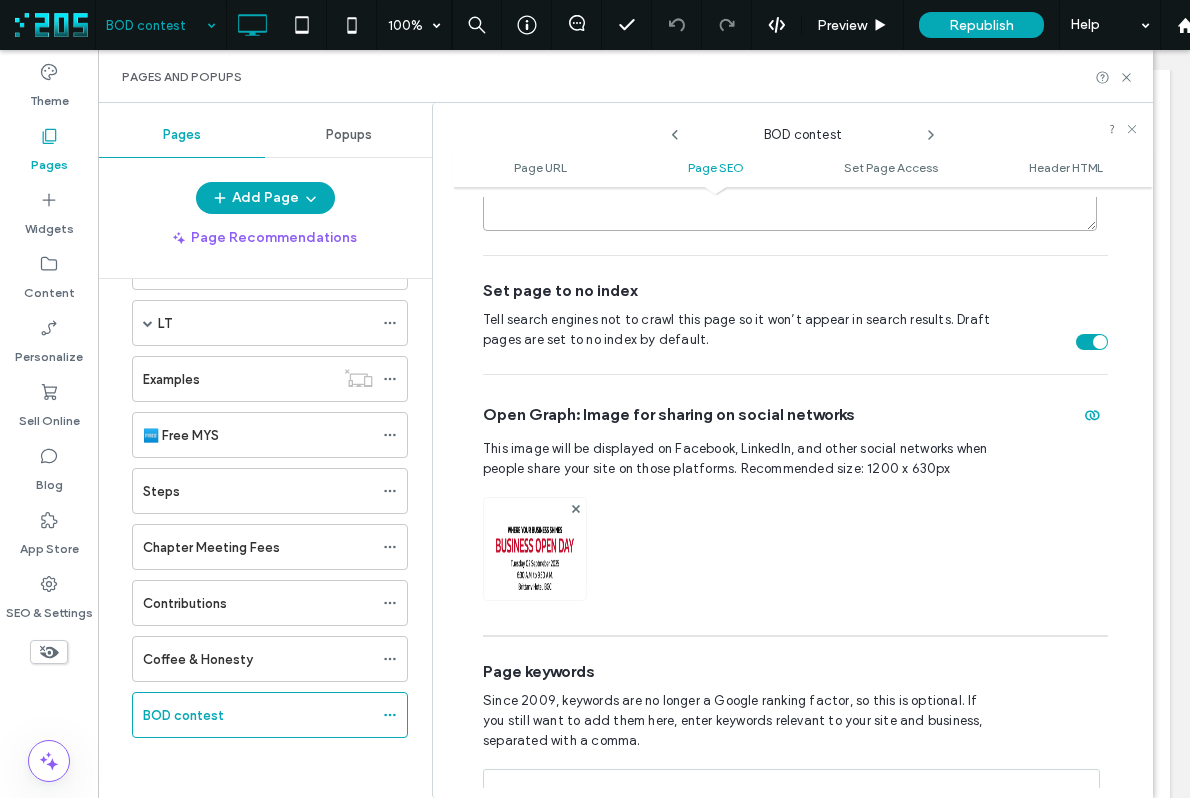 scroll, scrollTop: 887, scrollLeft: 0, axis: vertical 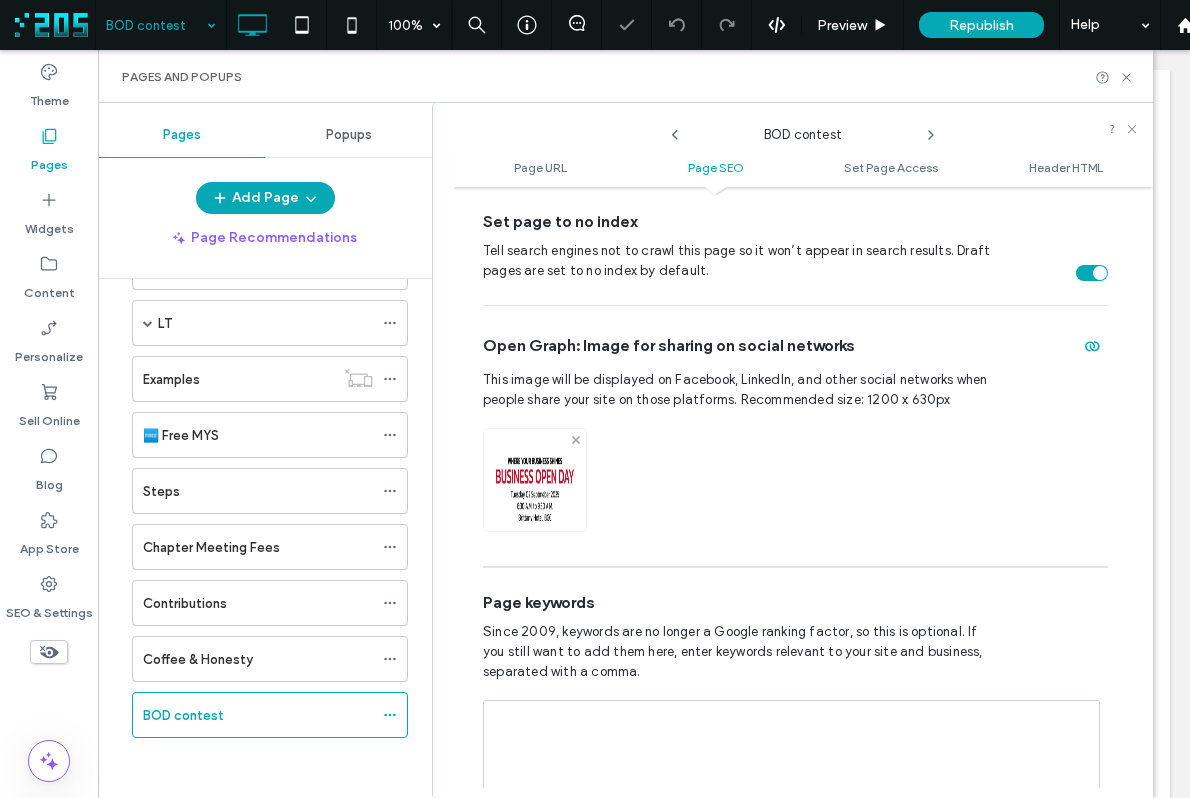 click 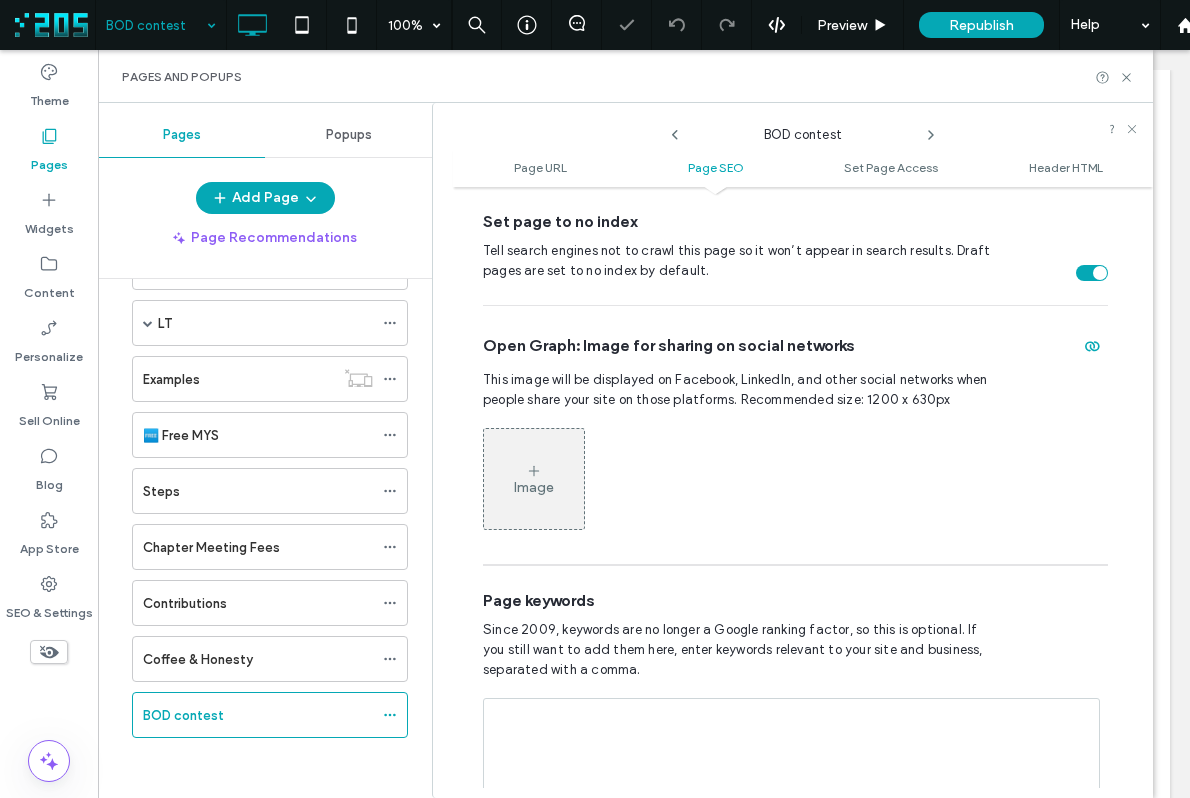 click 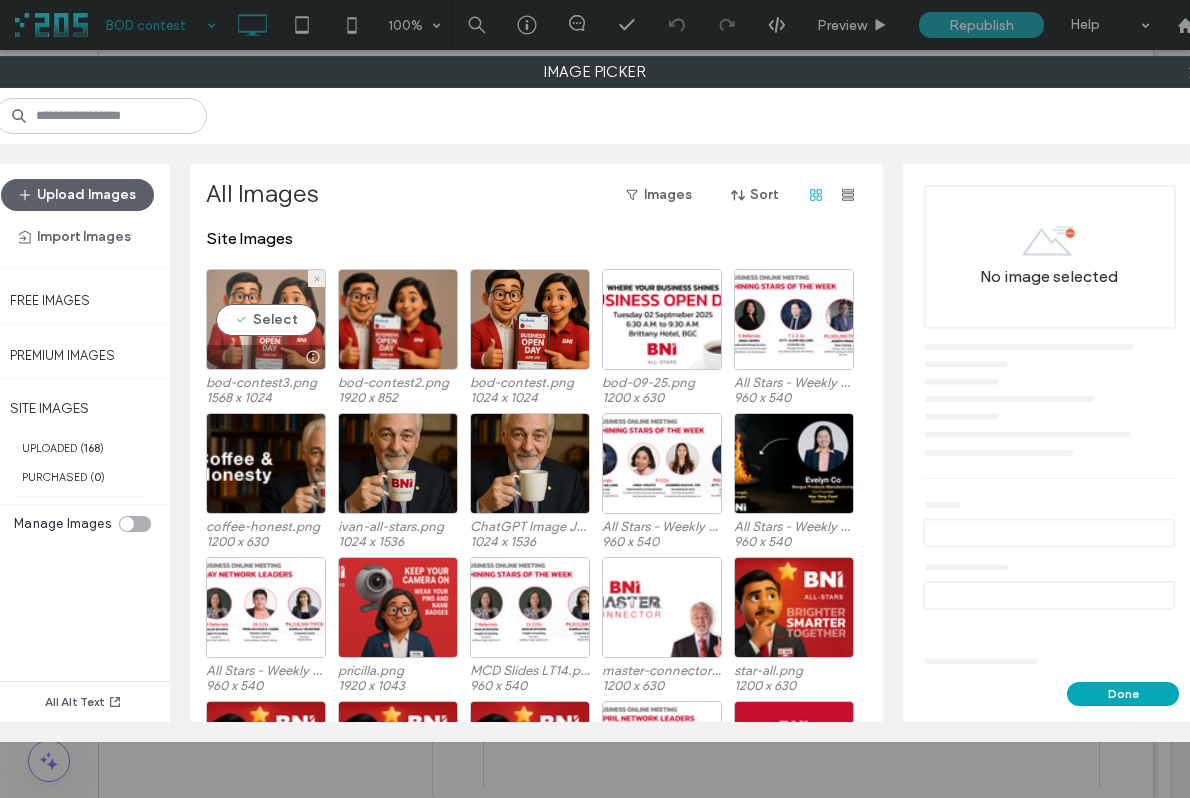 click on "Select" at bounding box center (266, 319) 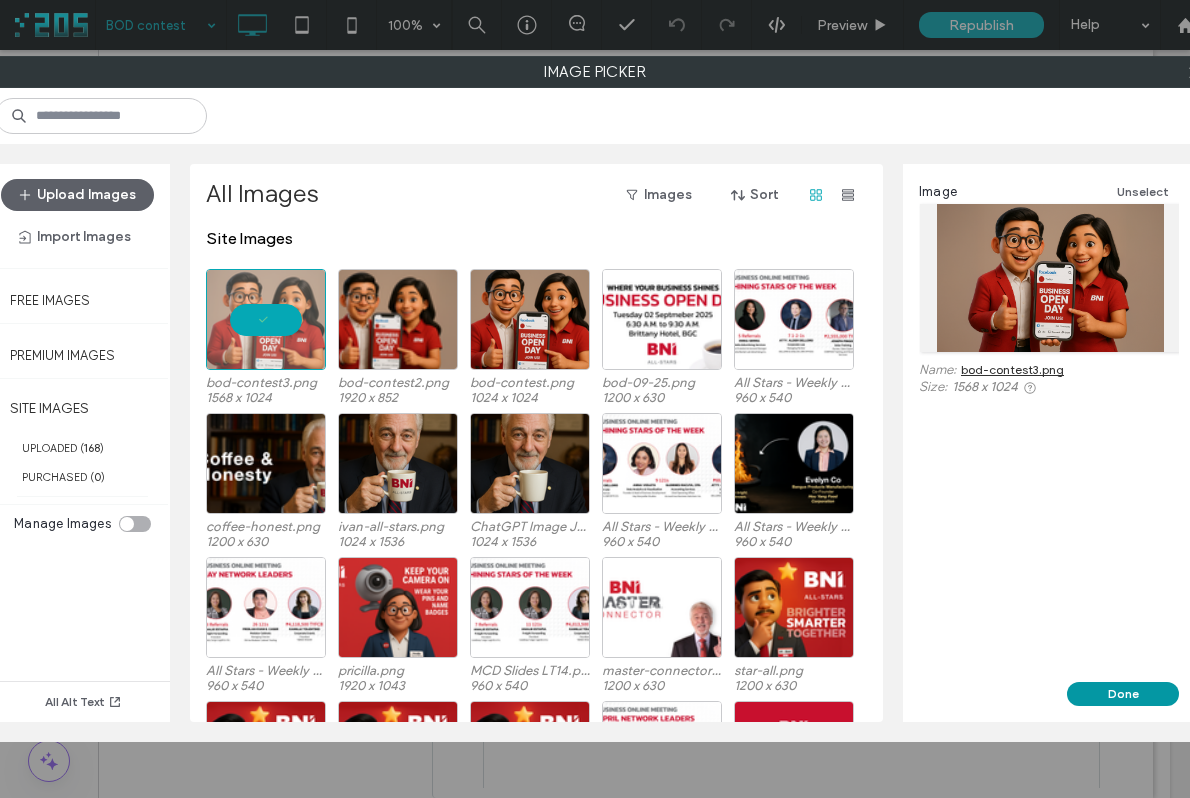 click on "Done" at bounding box center (1123, 694) 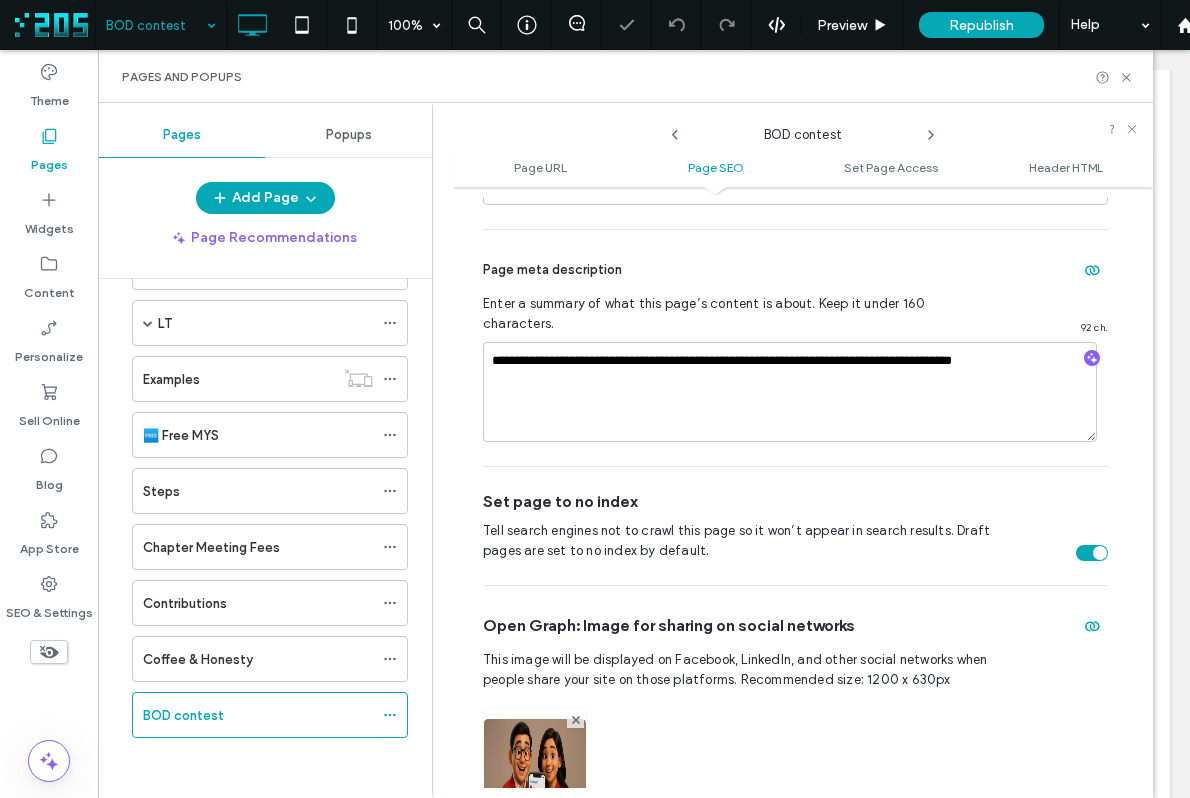 scroll, scrollTop: 0, scrollLeft: 0, axis: both 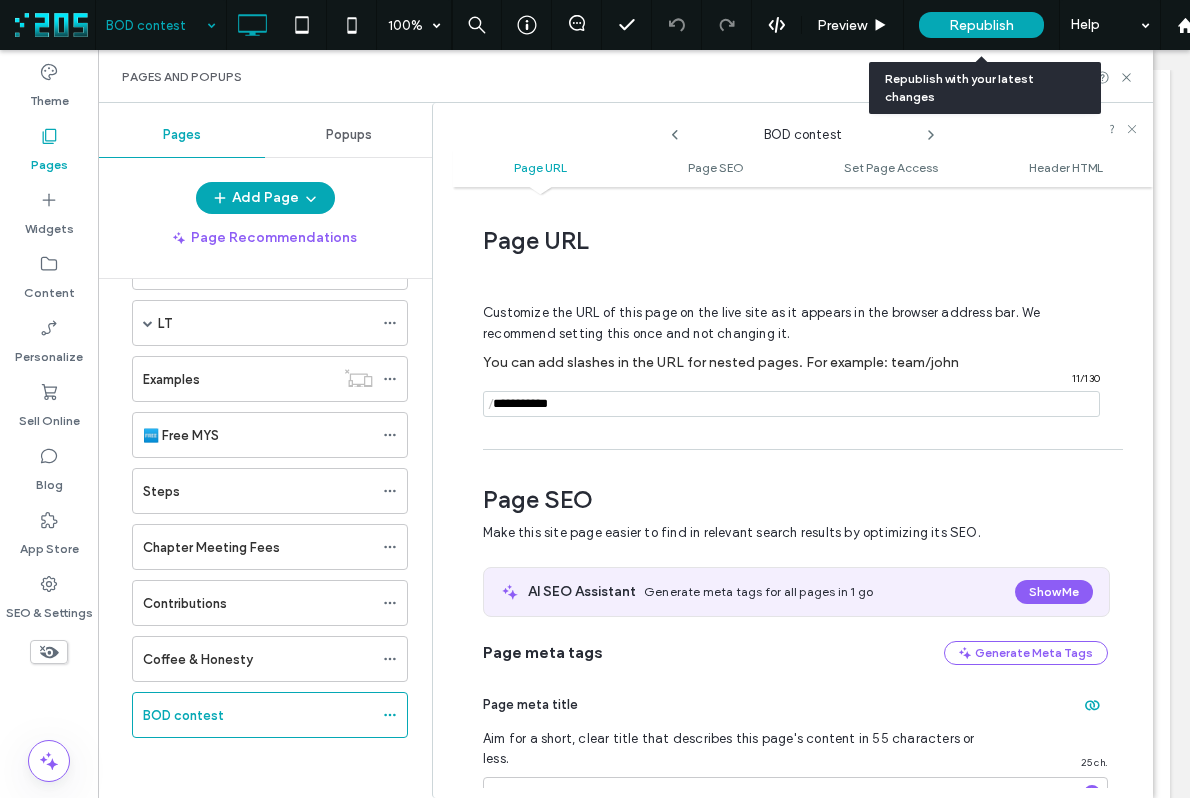 click on "Republish" at bounding box center (981, 25) 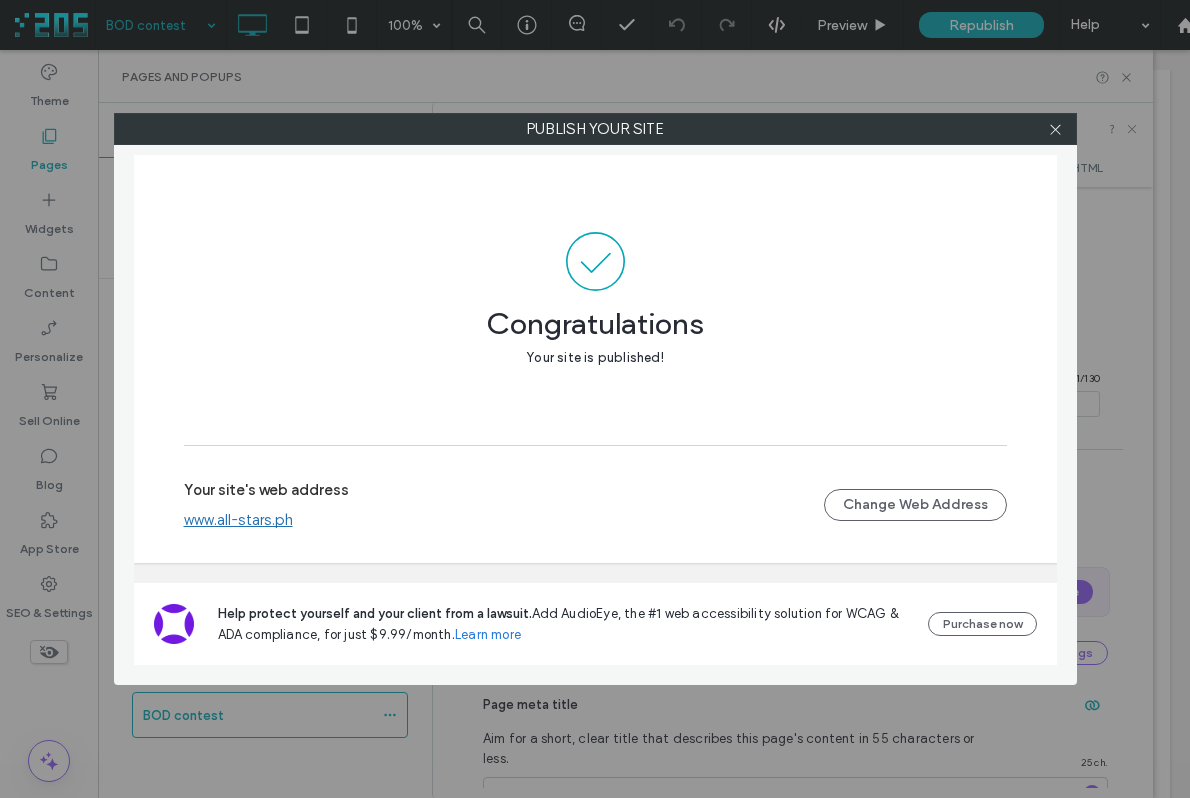 drag, startPoint x: 1057, startPoint y: 131, endPoint x: 1034, endPoint y: 130, distance: 23.021729 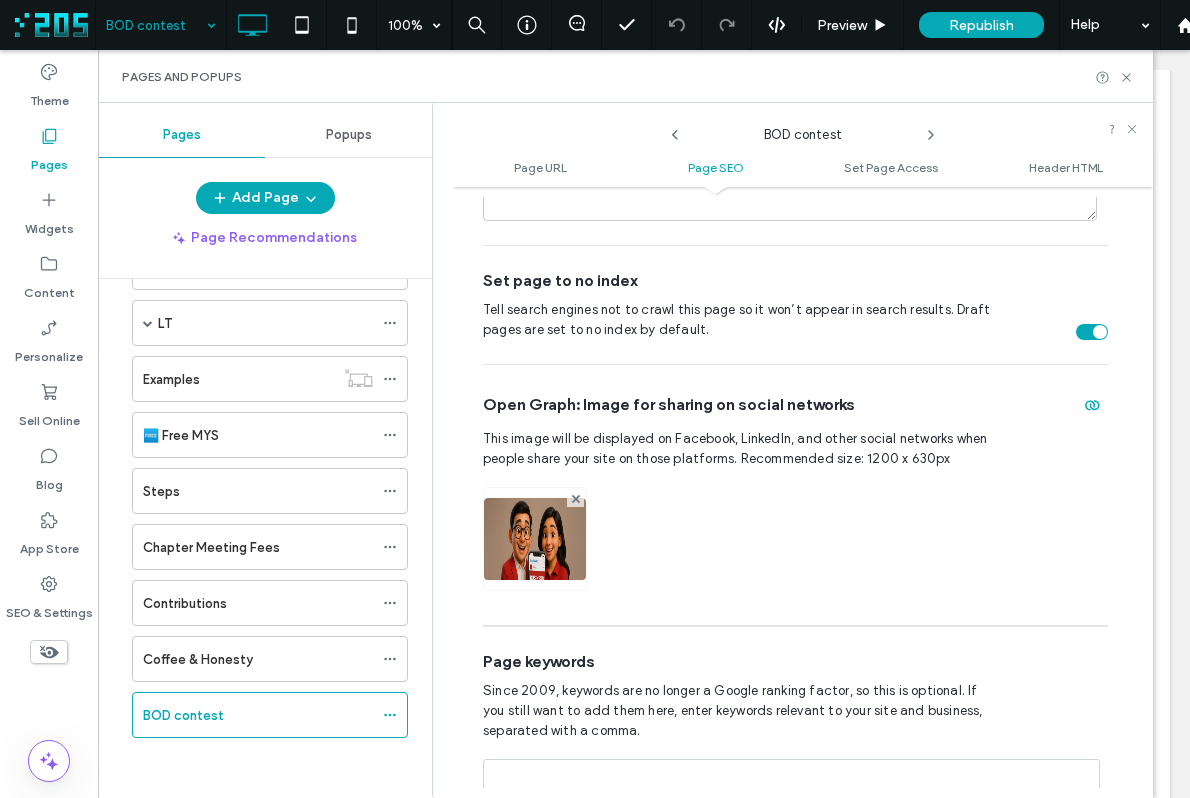 scroll, scrollTop: 529, scrollLeft: 0, axis: vertical 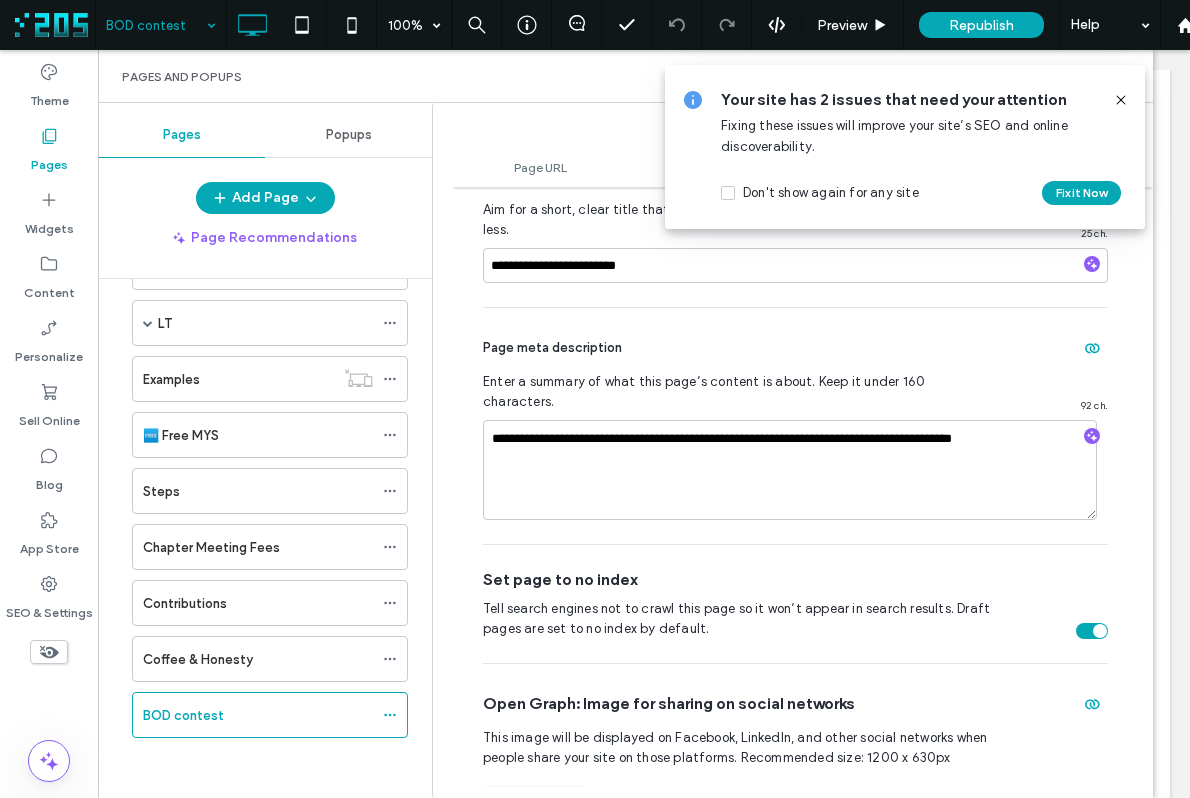 click 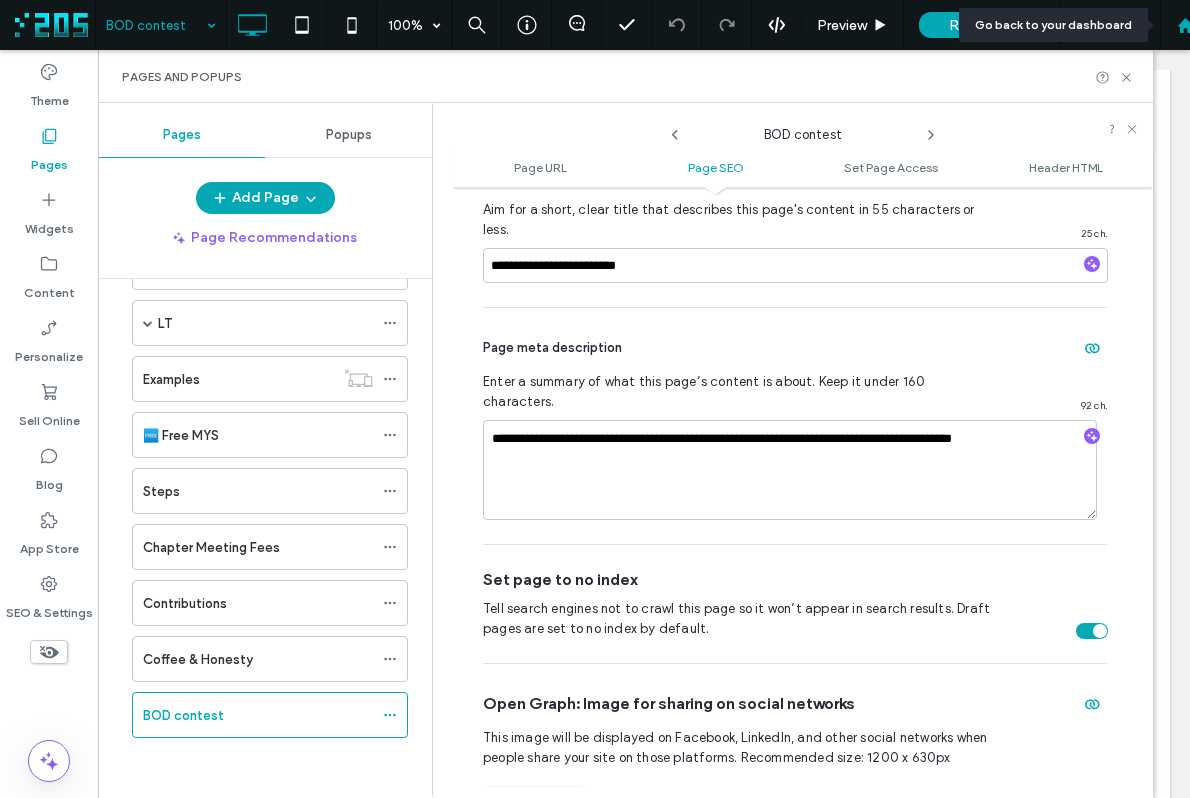 click 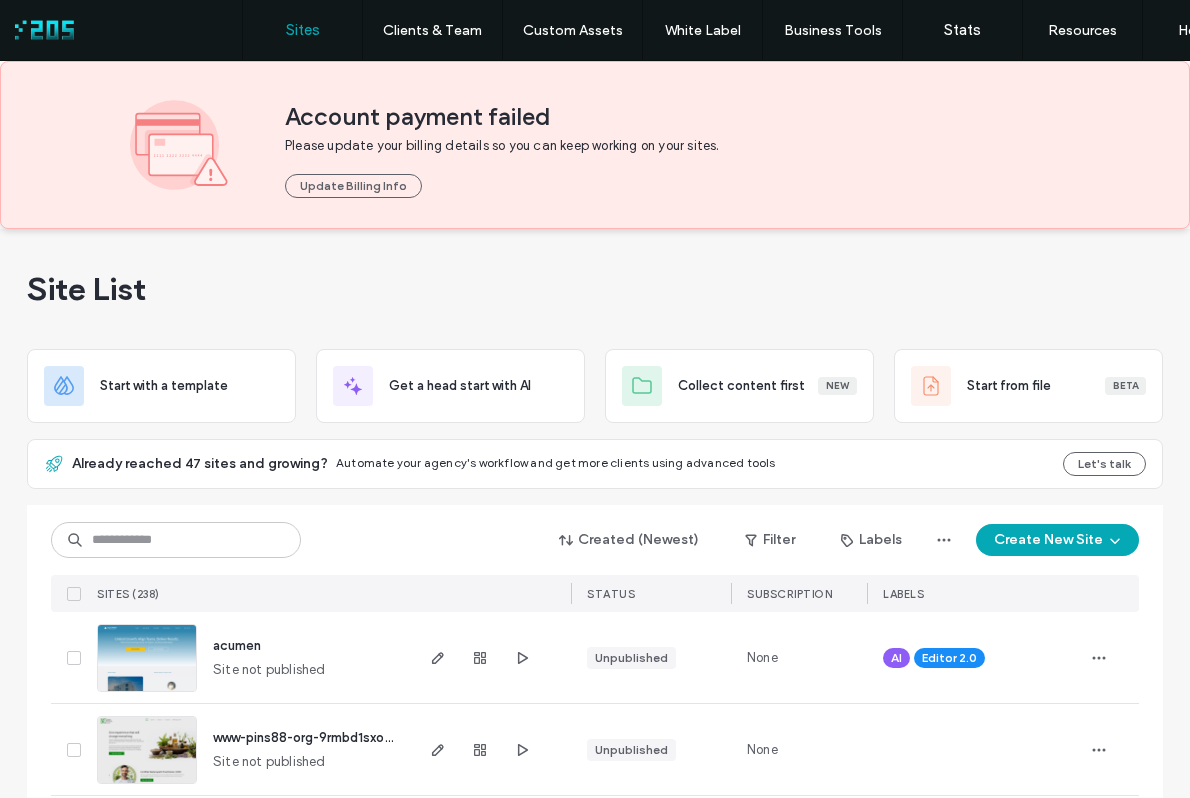 scroll, scrollTop: 0, scrollLeft: 0, axis: both 